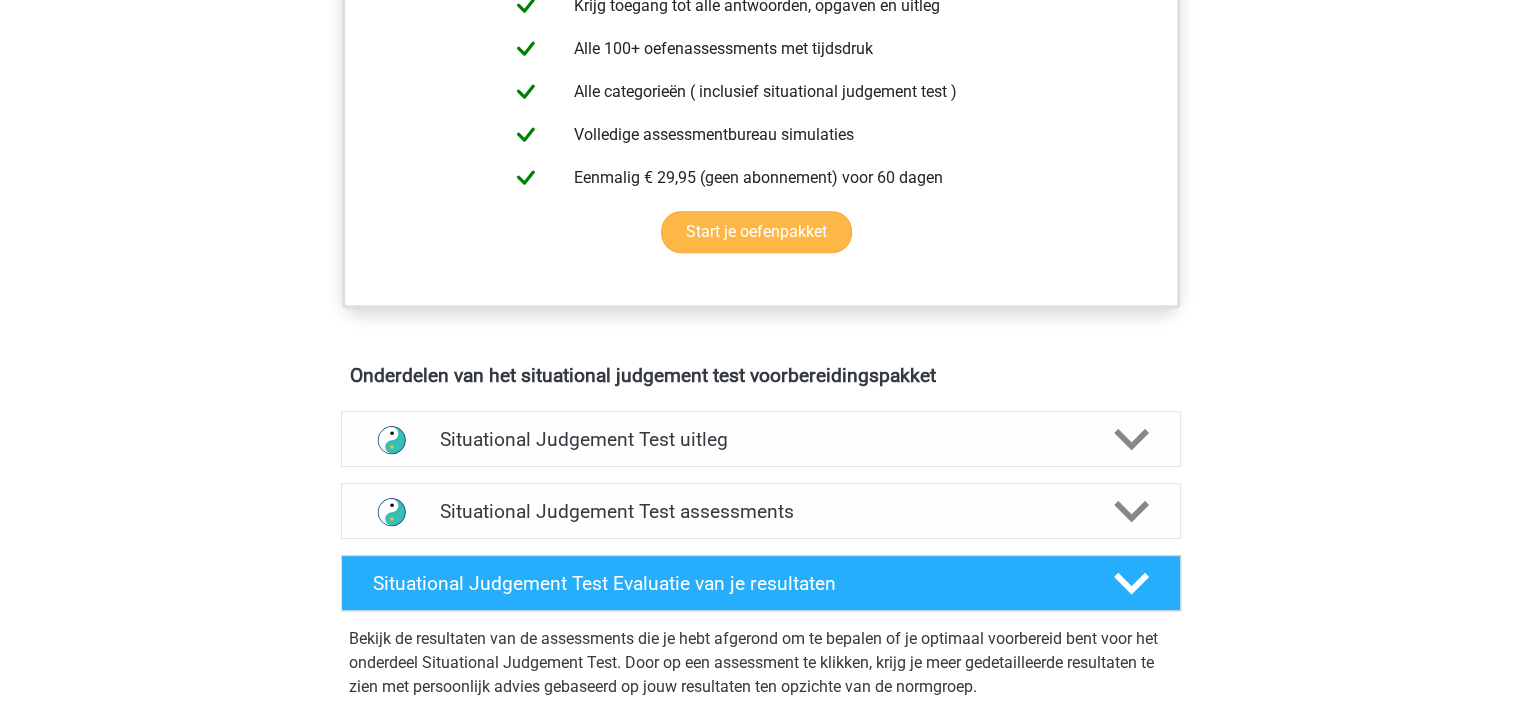 scroll, scrollTop: 800, scrollLeft: 0, axis: vertical 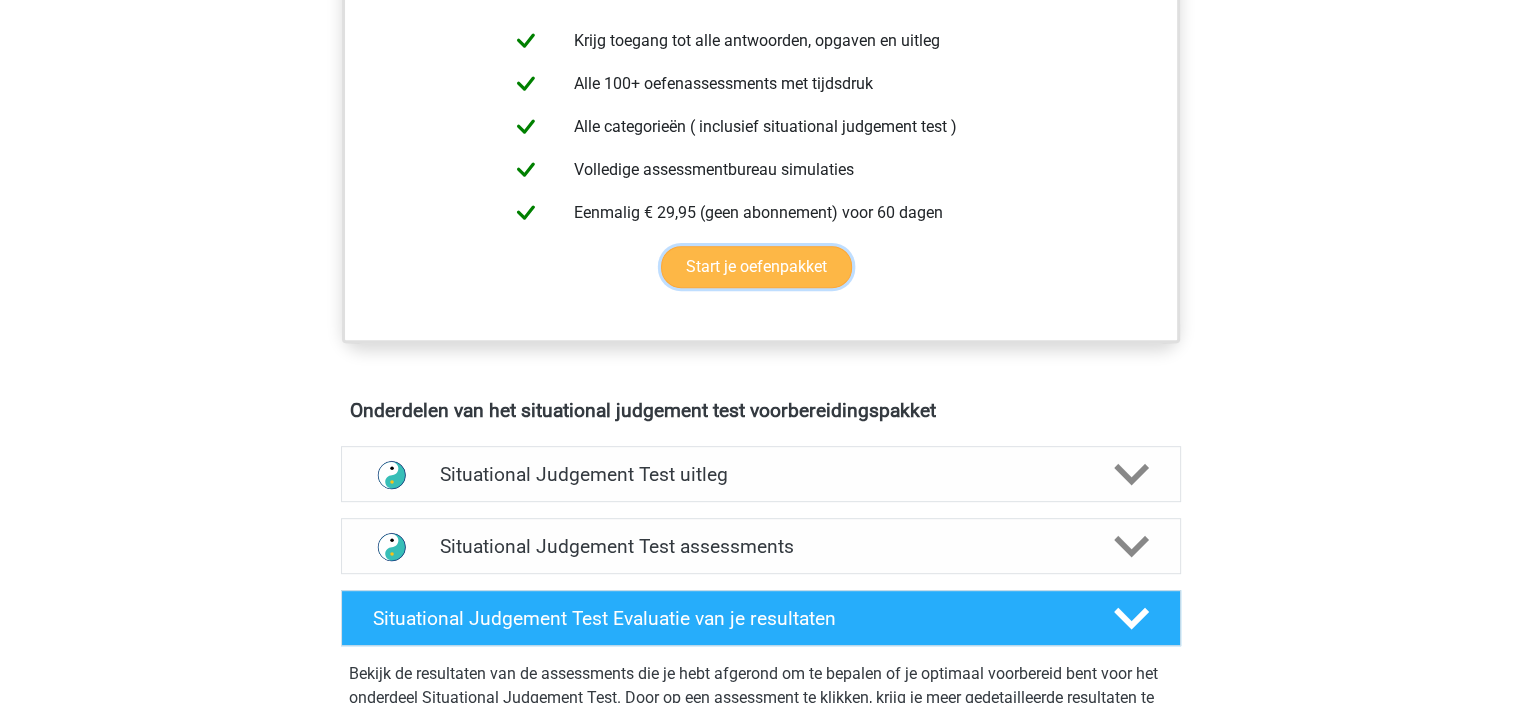 click on "Start je oefenpakket" at bounding box center [756, 267] 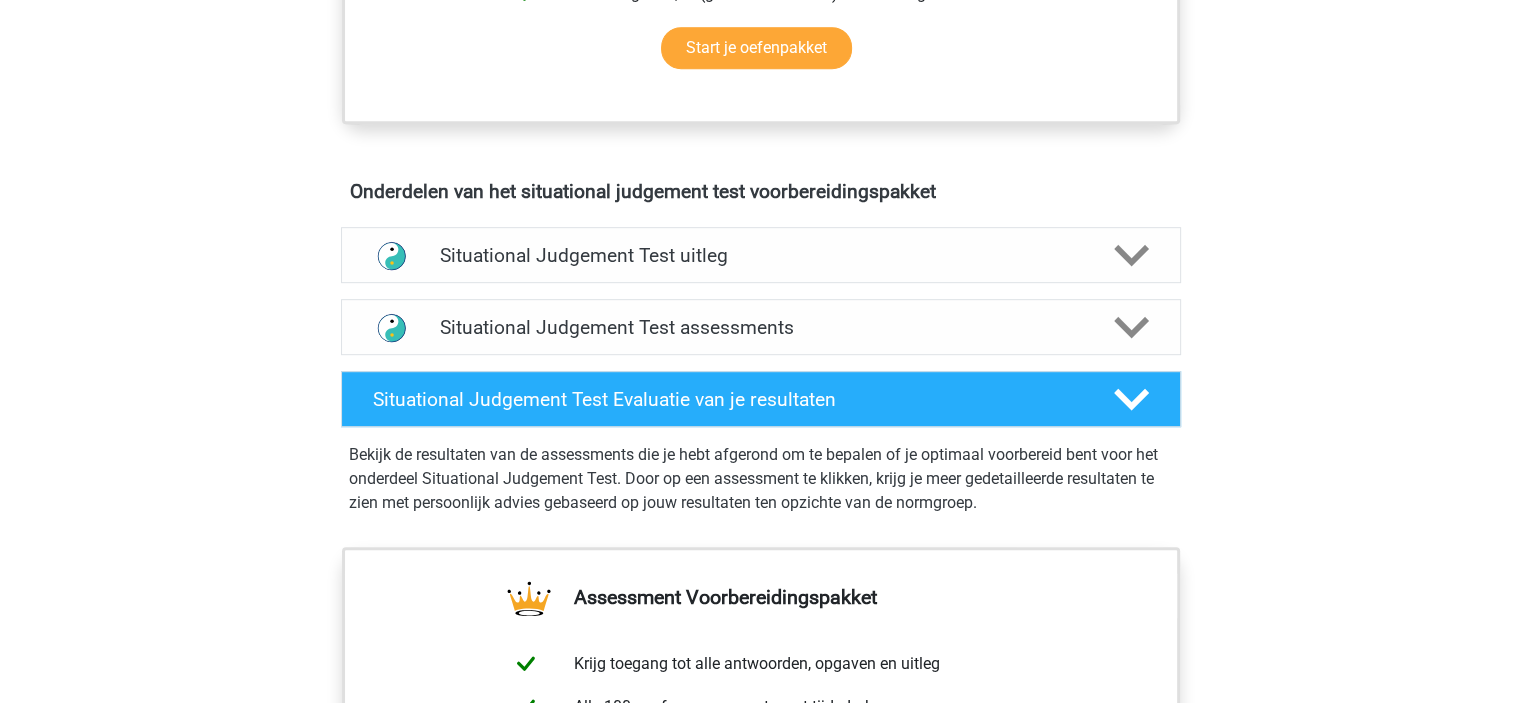 scroll, scrollTop: 1100, scrollLeft: 0, axis: vertical 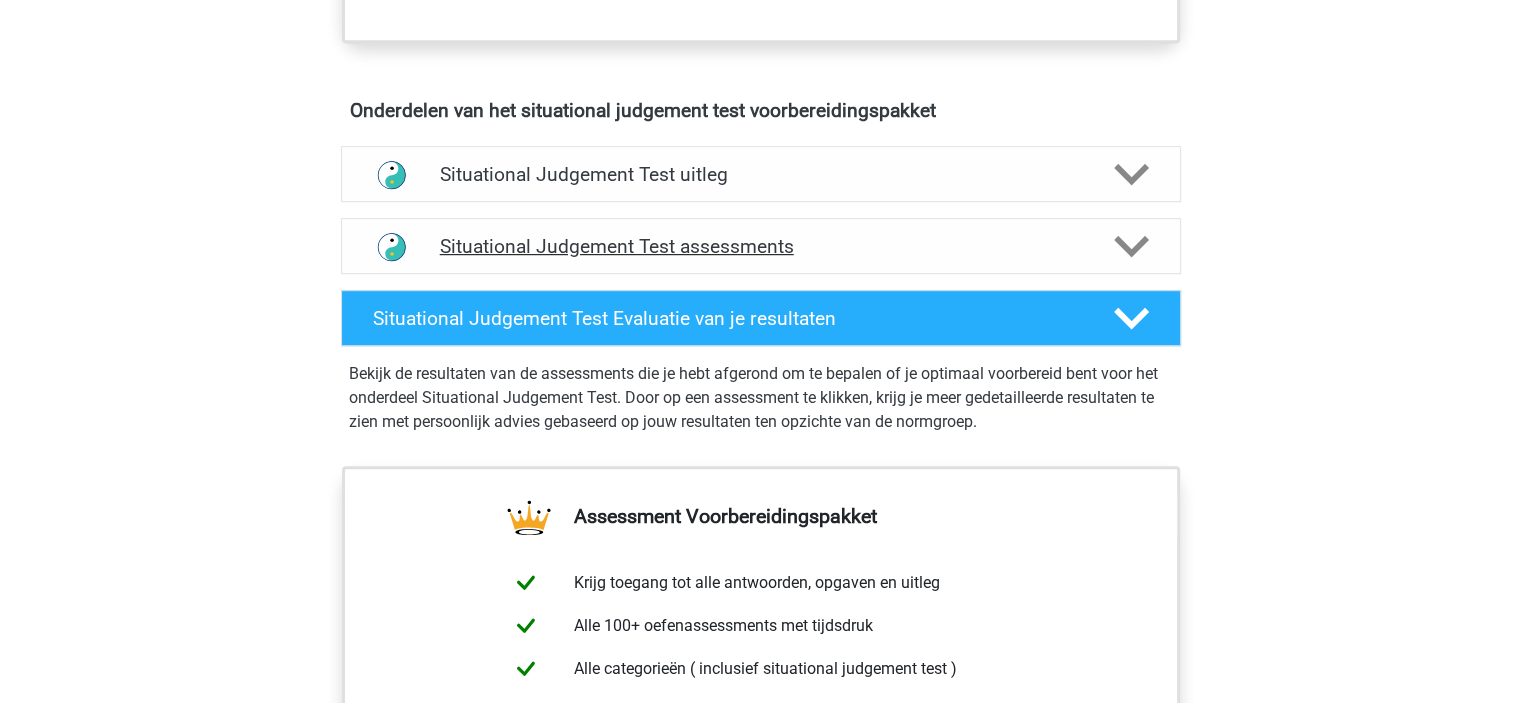 click on "Situational Judgement Test assessments" at bounding box center (761, 246) 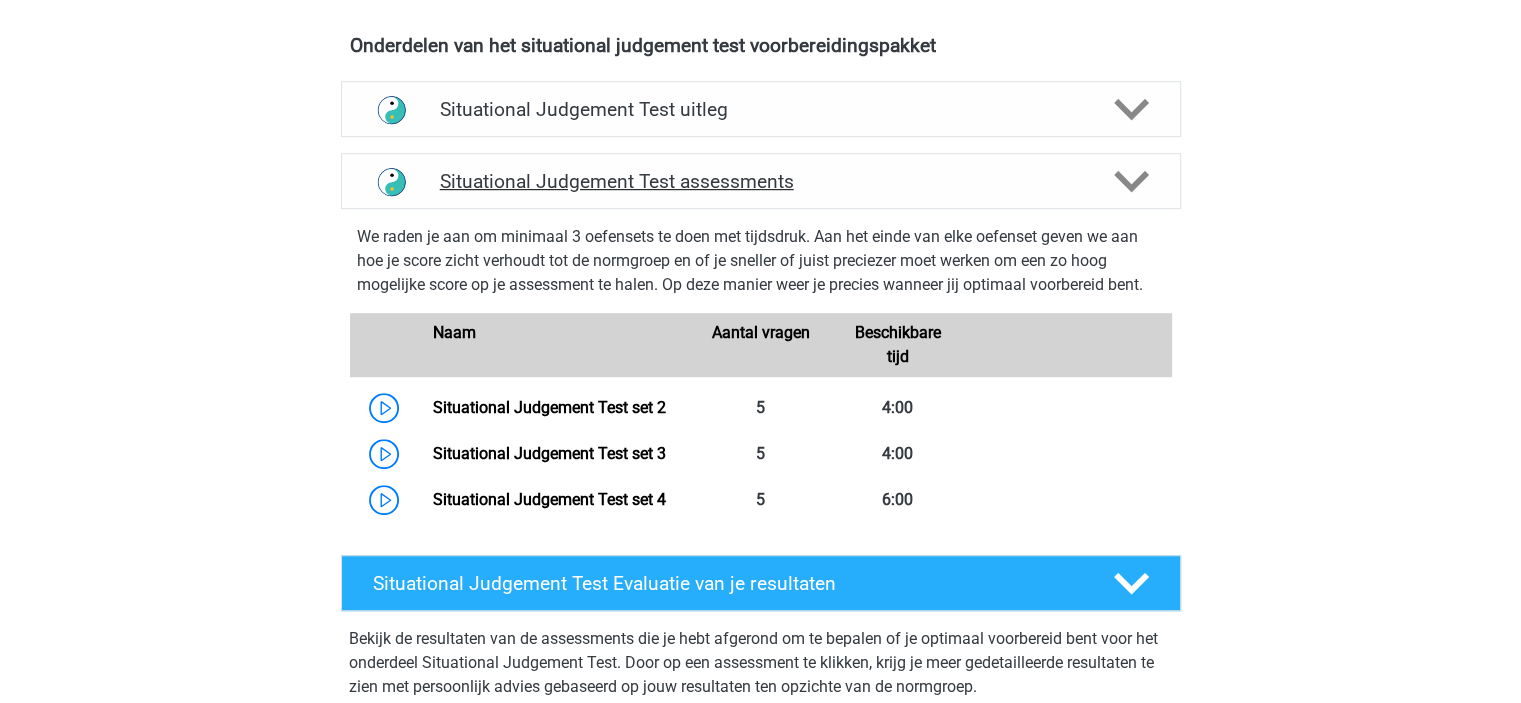 scroll, scrollTop: 1200, scrollLeft: 0, axis: vertical 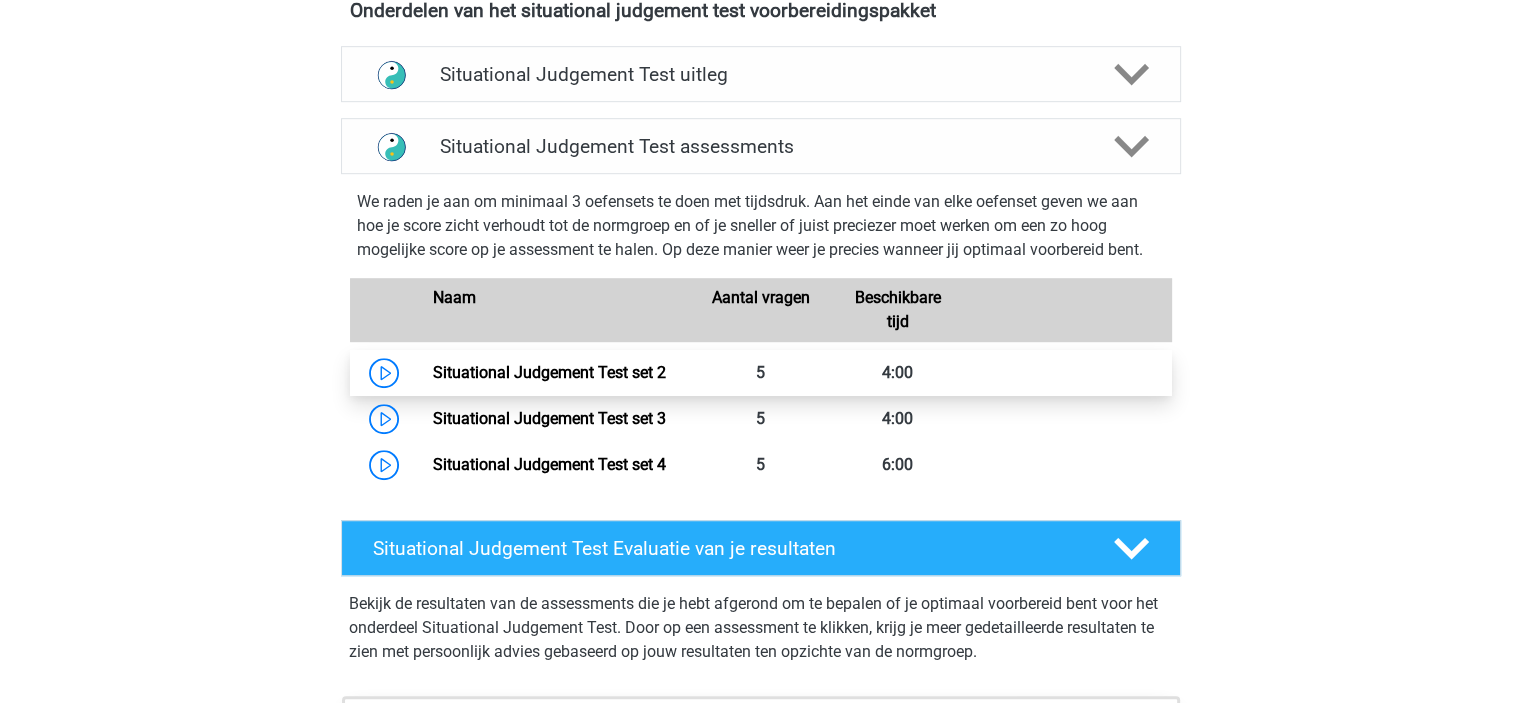 click on "Situational Judgement Test
set 2" at bounding box center (549, 372) 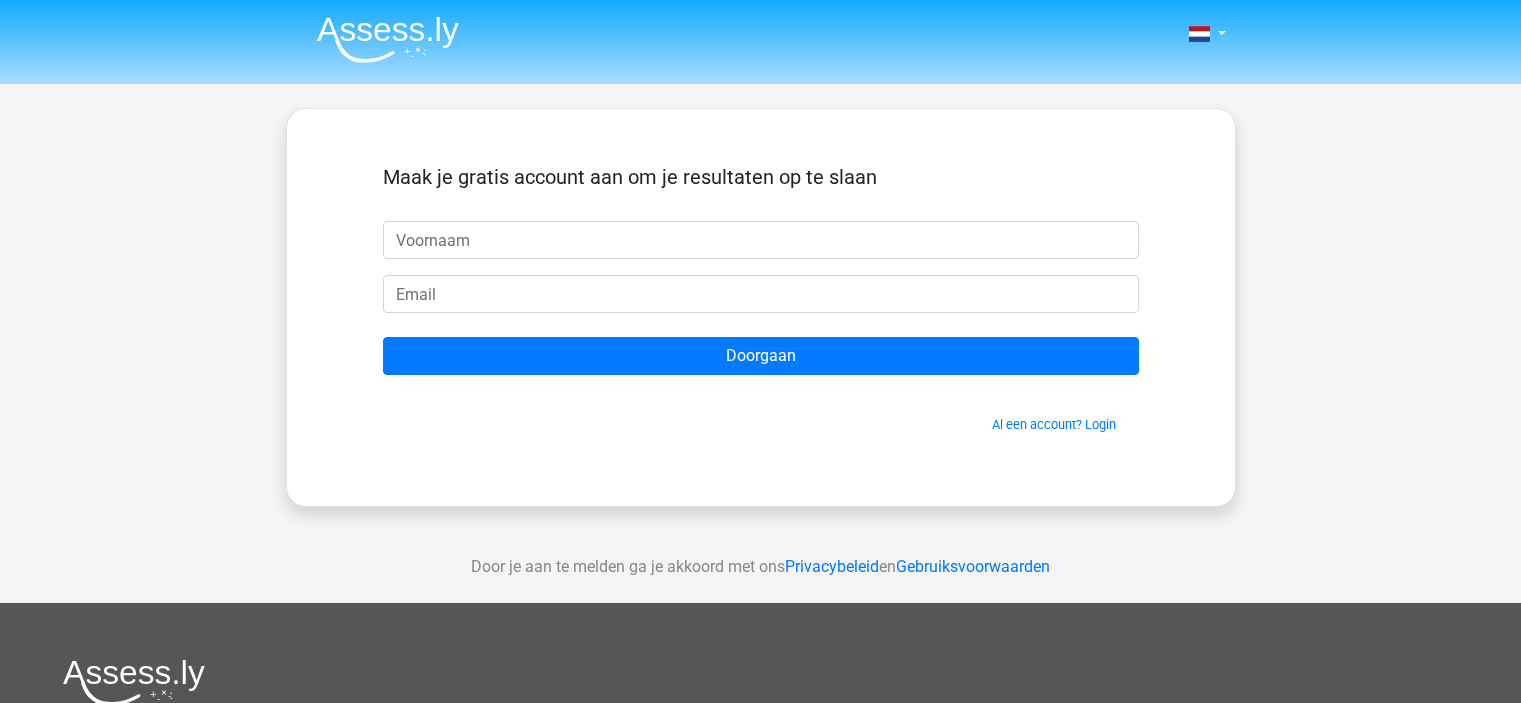 scroll, scrollTop: 0, scrollLeft: 0, axis: both 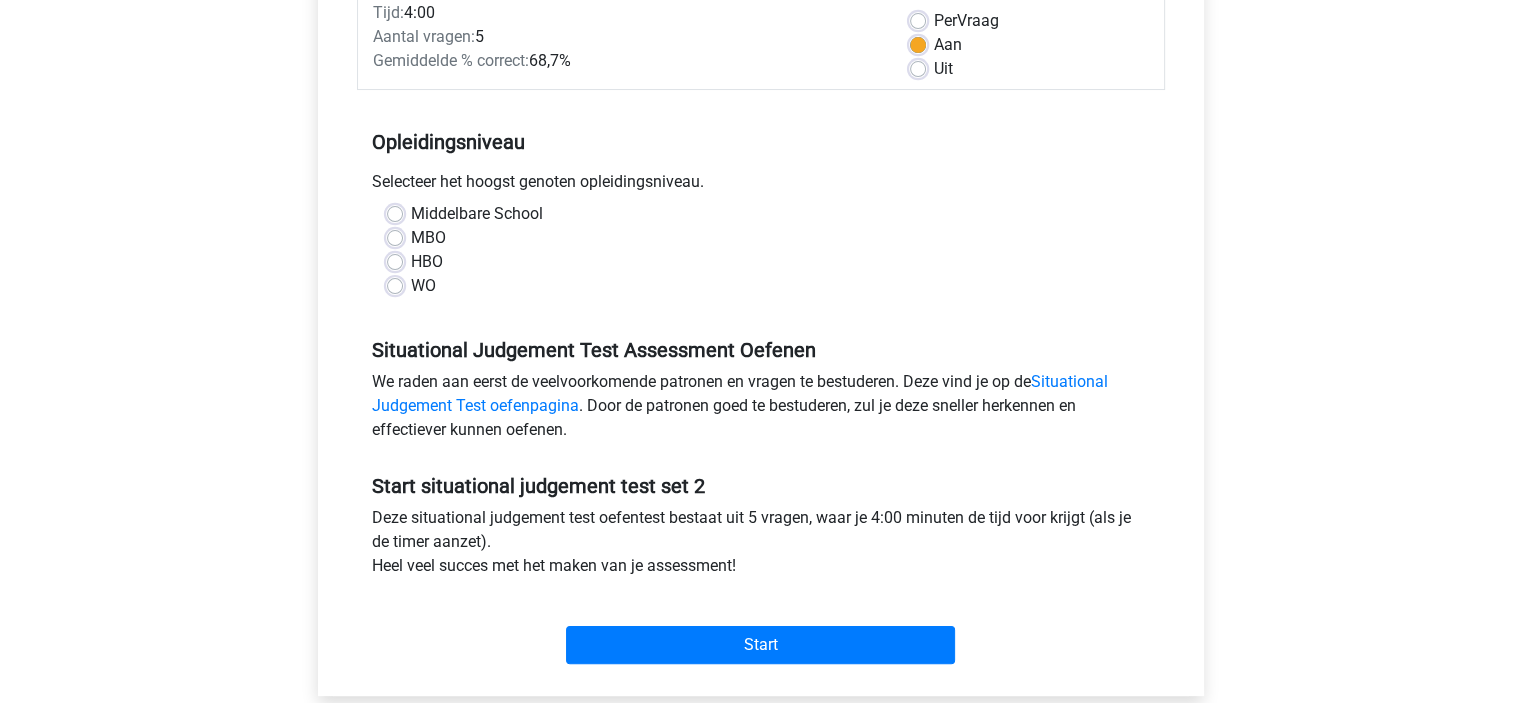 click on "WO" at bounding box center (423, 286) 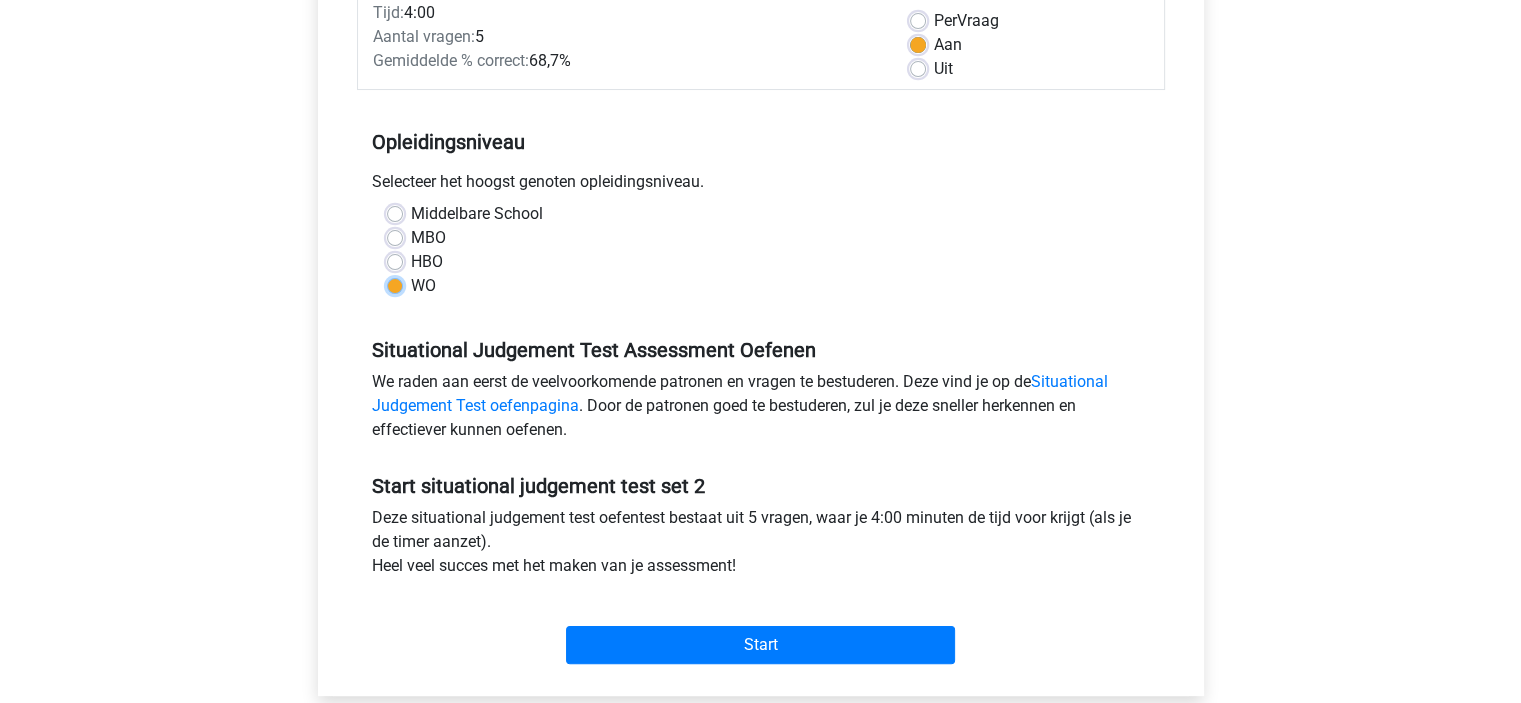 radio on "true" 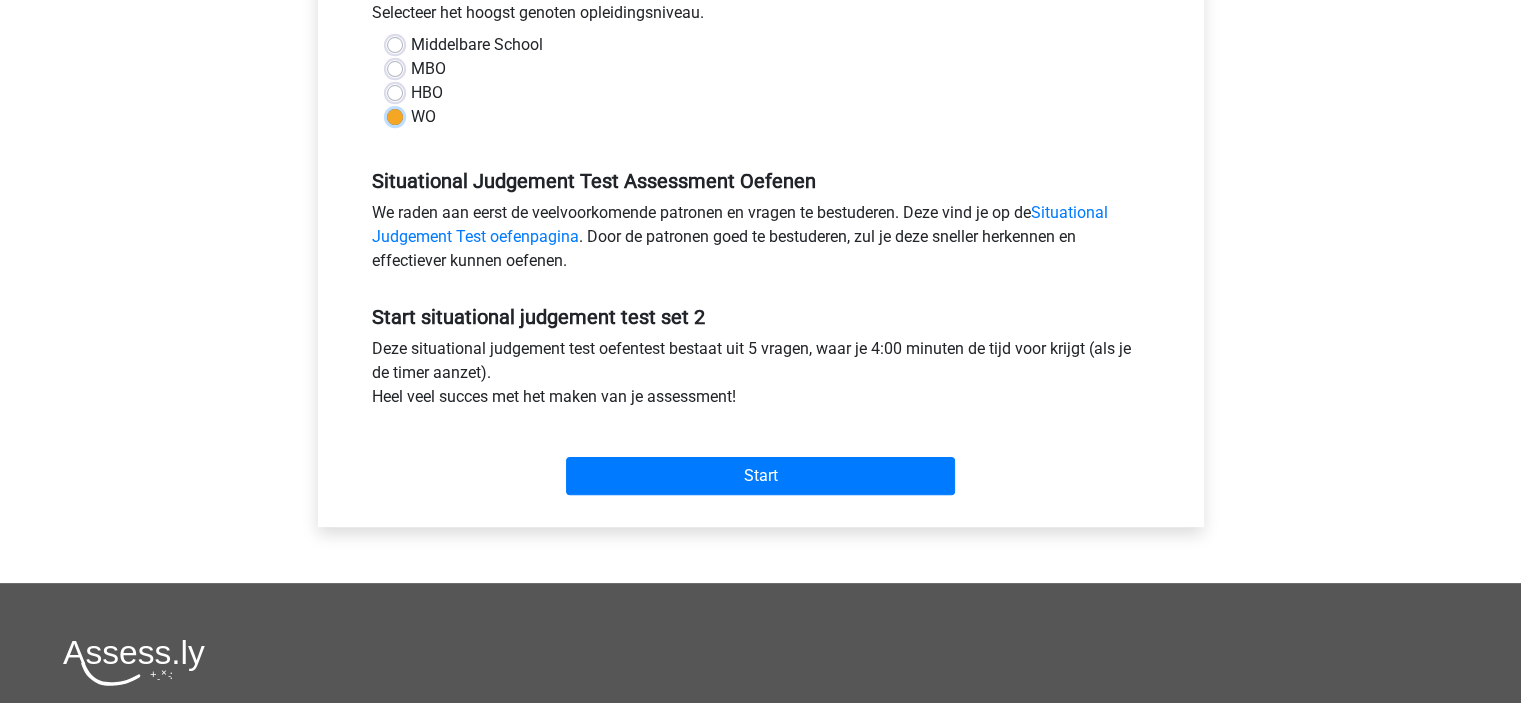scroll, scrollTop: 500, scrollLeft: 0, axis: vertical 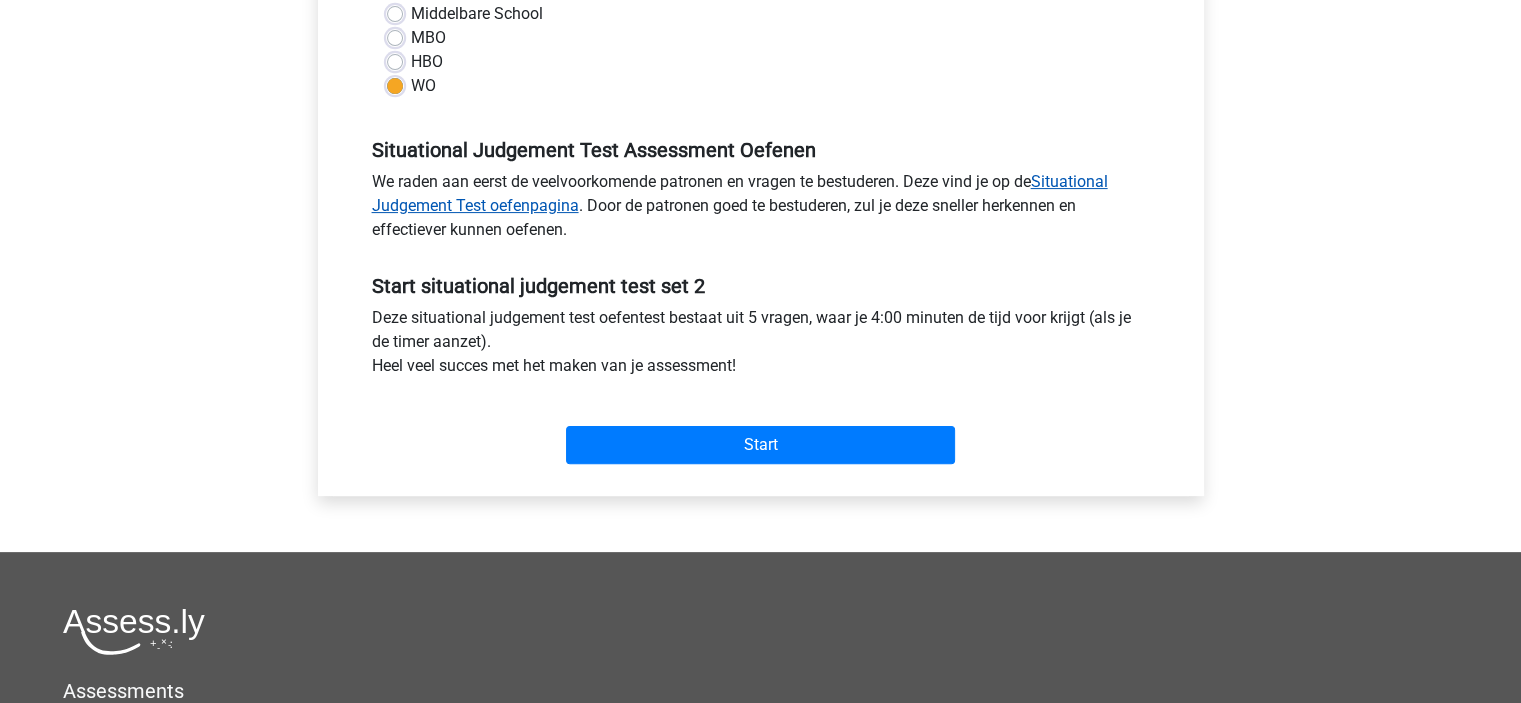 click on "Situational Judgement Test
oefenpagina" at bounding box center [740, 193] 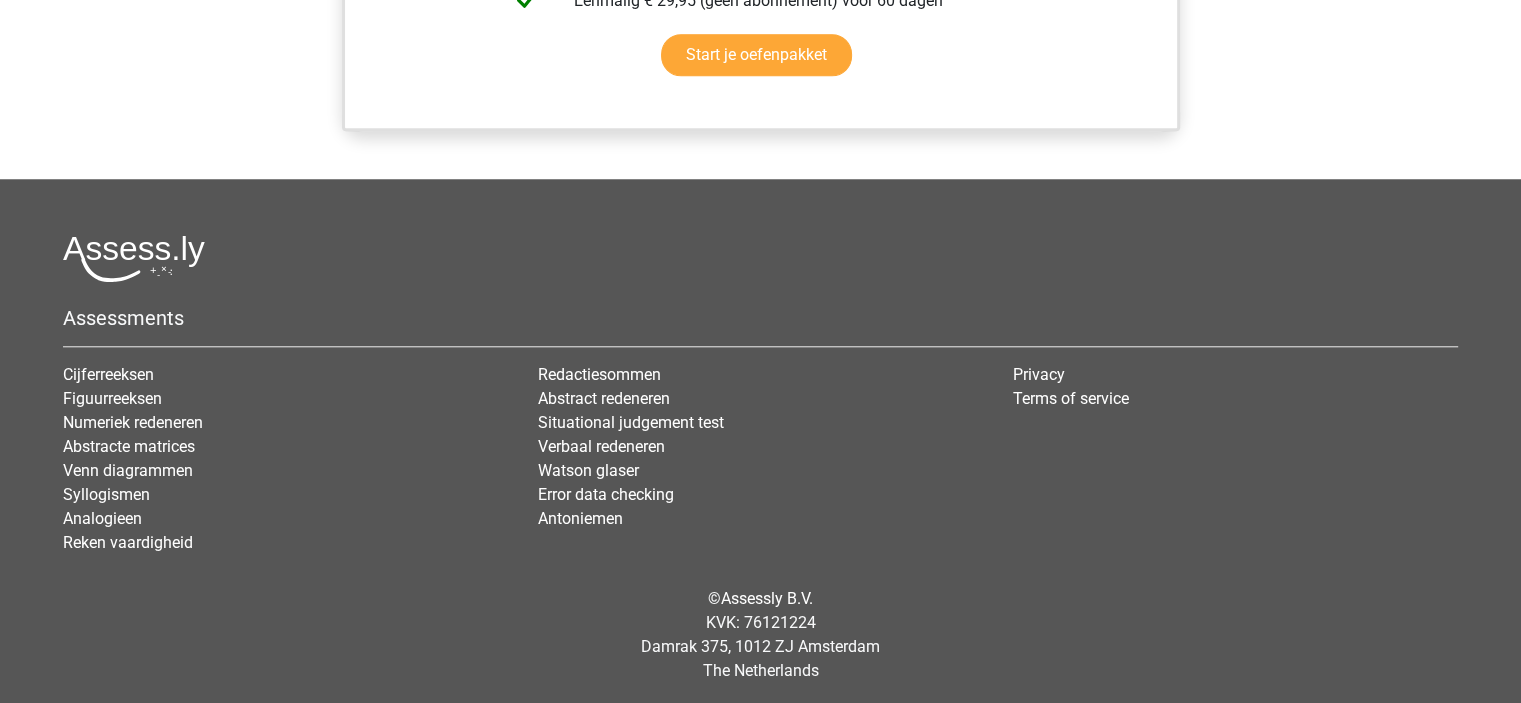 scroll, scrollTop: 1154, scrollLeft: 0, axis: vertical 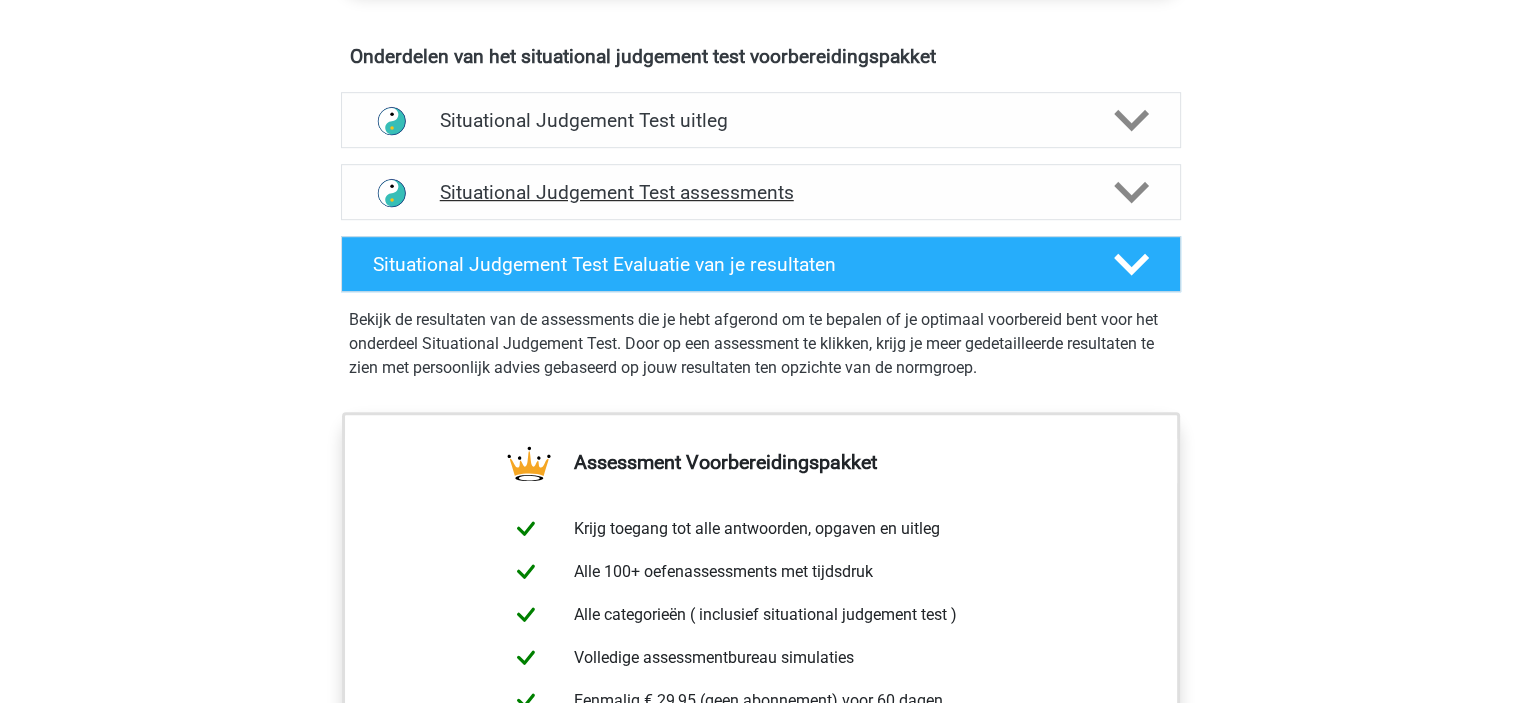 click on "Situational Judgement Test assessments" at bounding box center (761, 192) 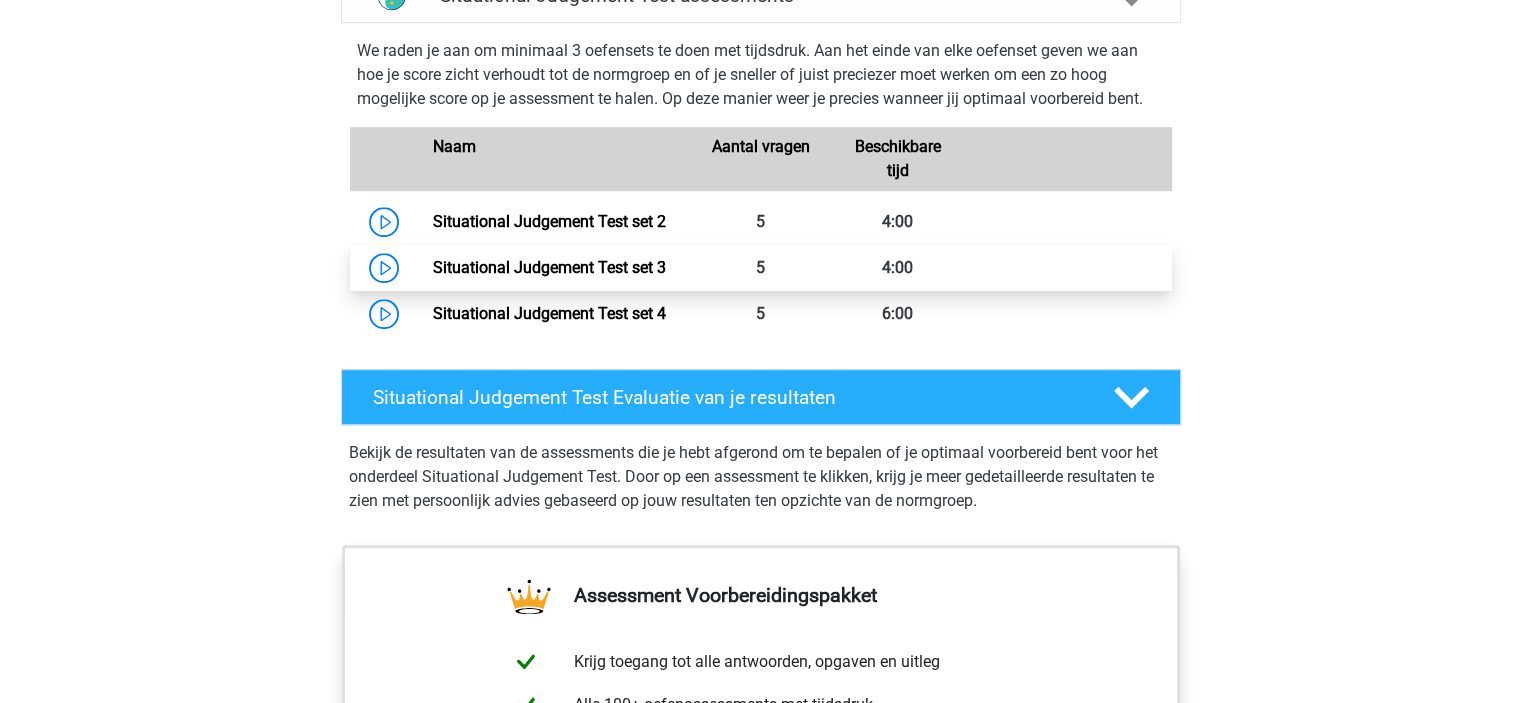 scroll, scrollTop: 1354, scrollLeft: 0, axis: vertical 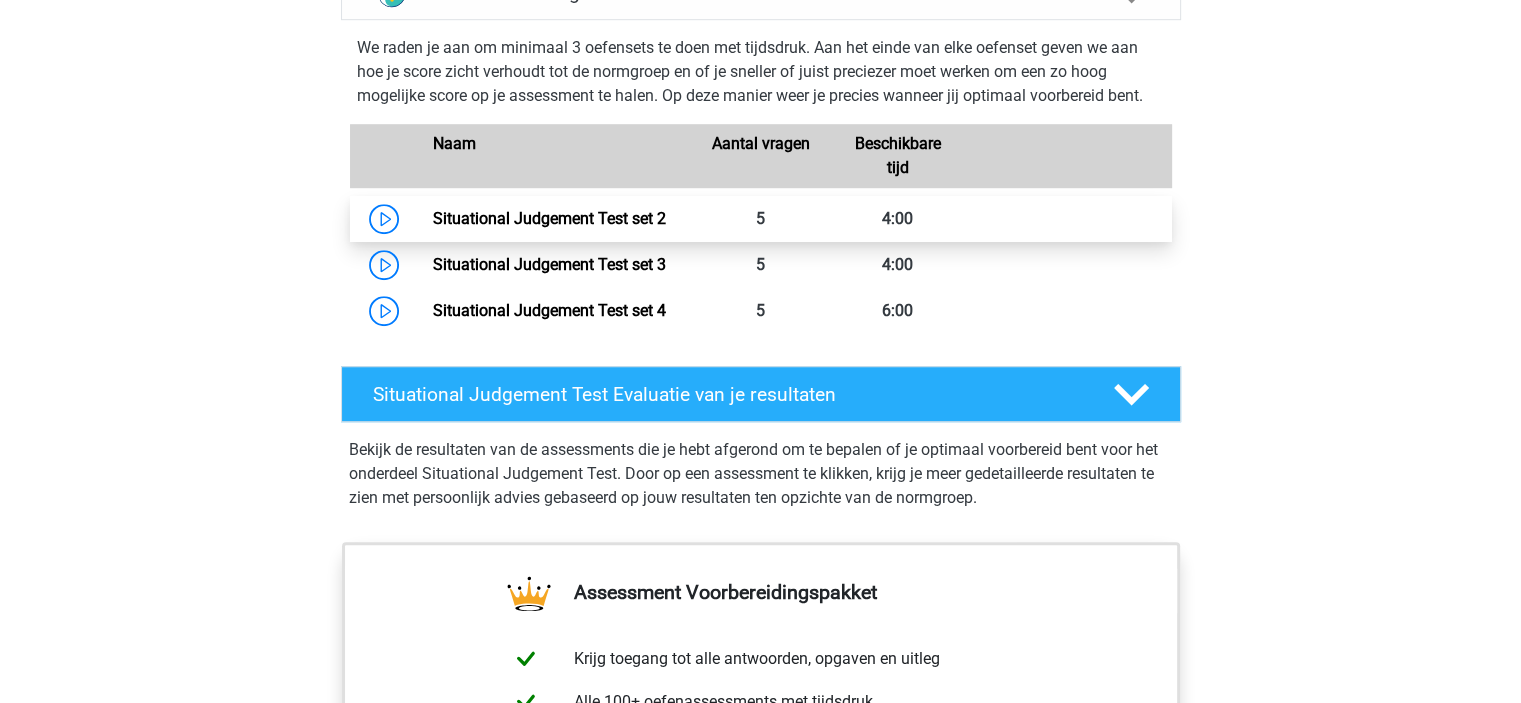 click on "Situational Judgement Test
set 2" at bounding box center (549, 218) 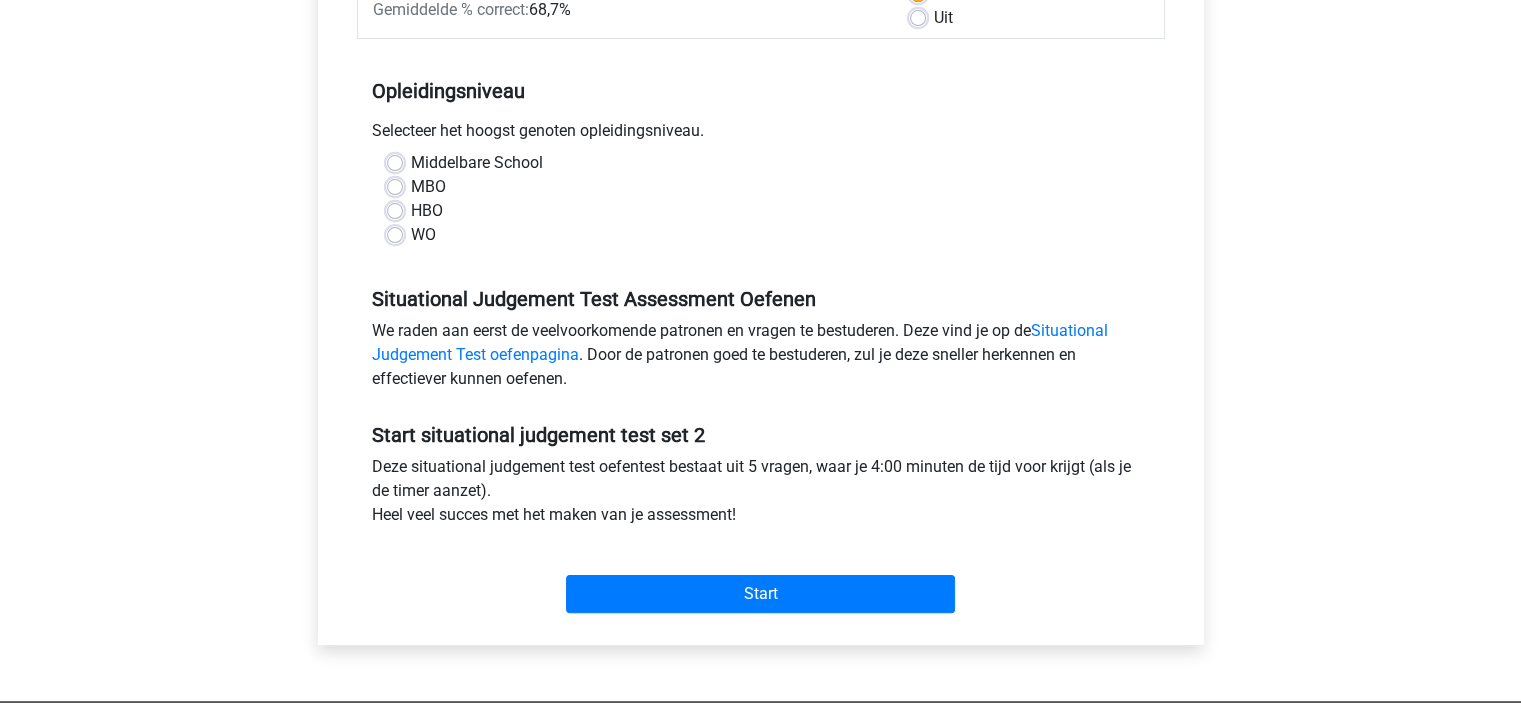 scroll, scrollTop: 400, scrollLeft: 0, axis: vertical 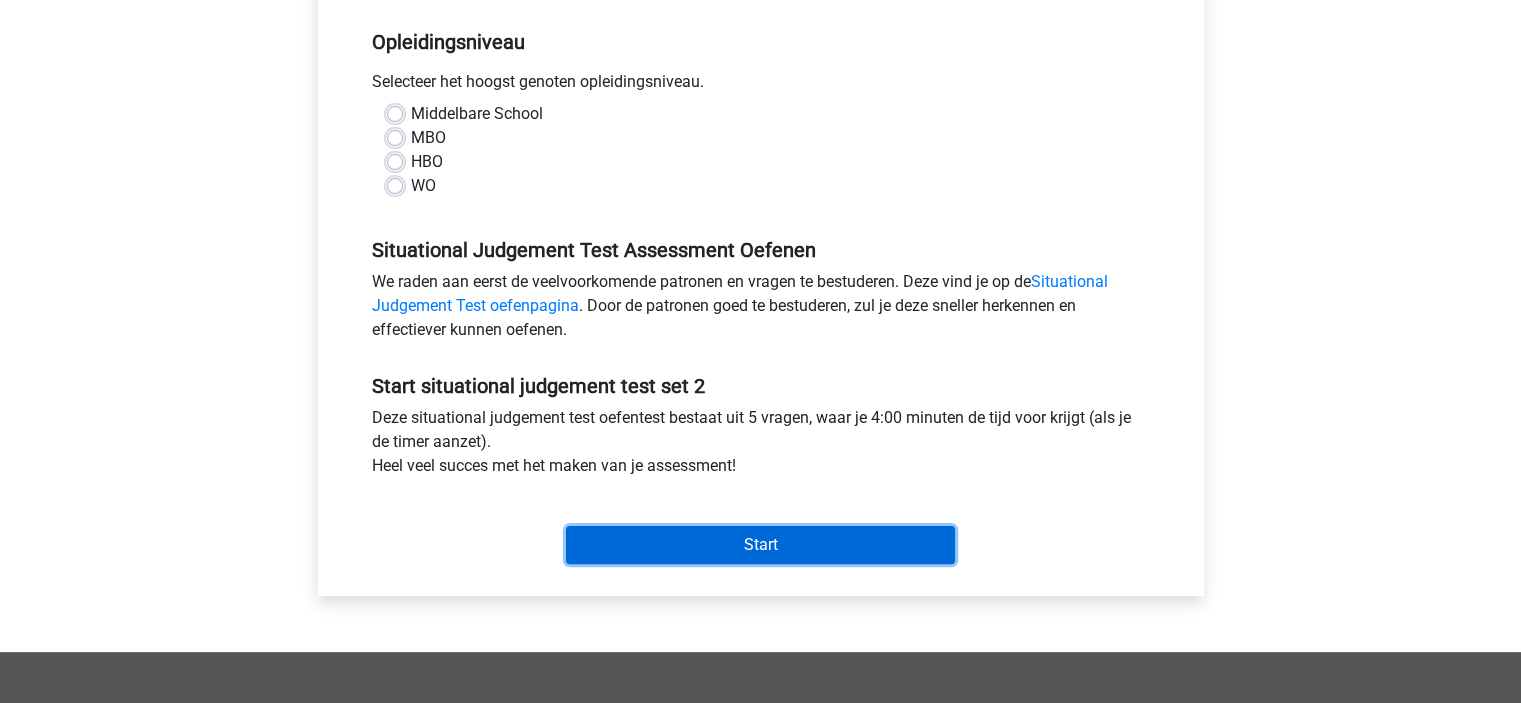 click on "Start" at bounding box center [760, 545] 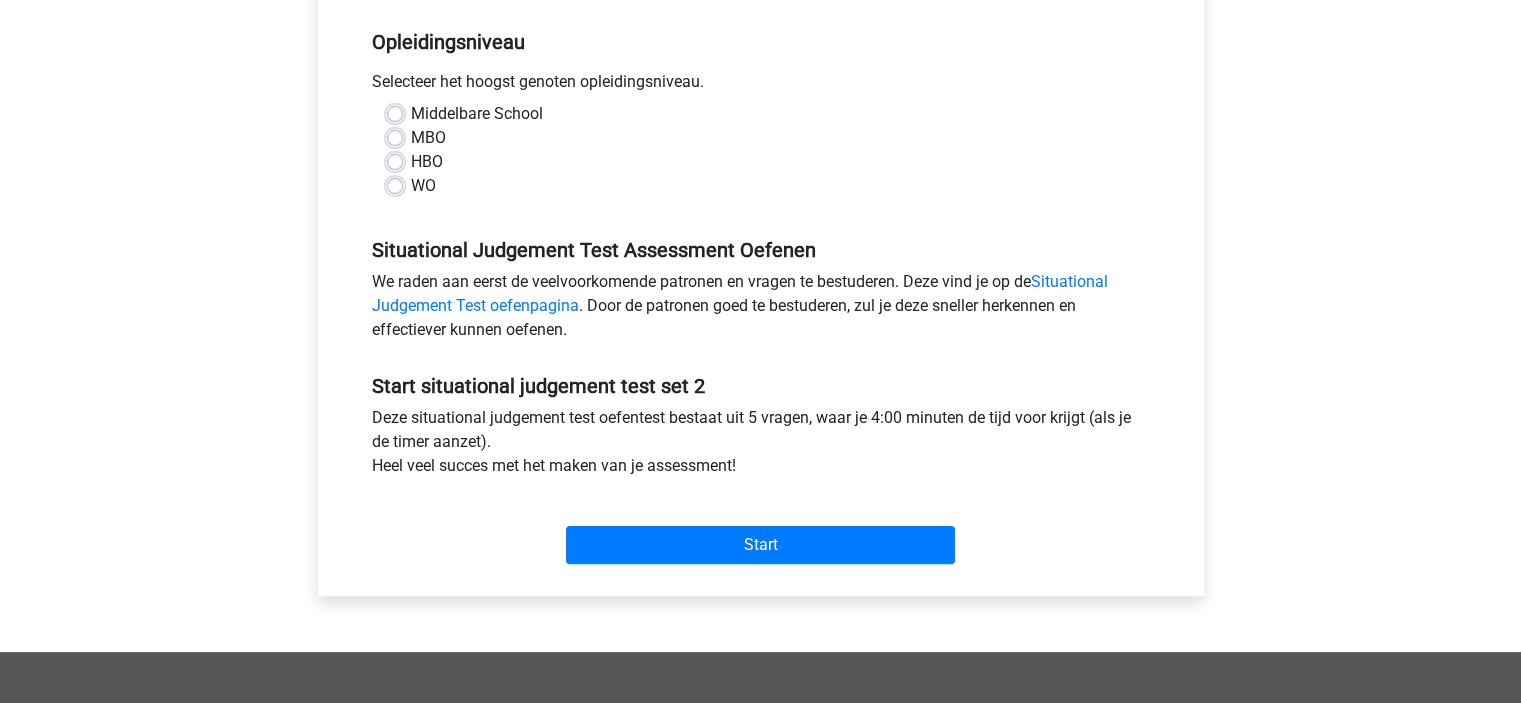 click on "WO" at bounding box center [423, 186] 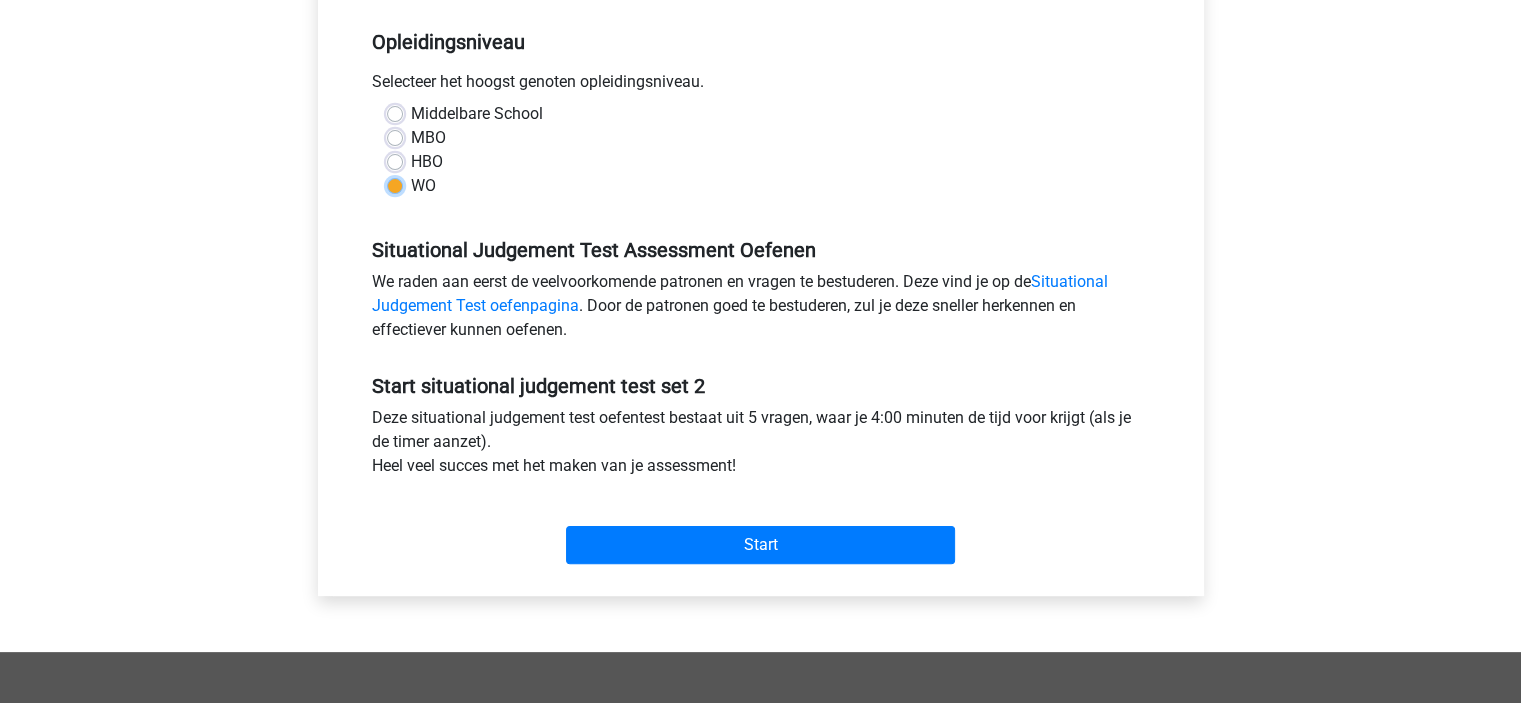 click on "WO" at bounding box center [395, 184] 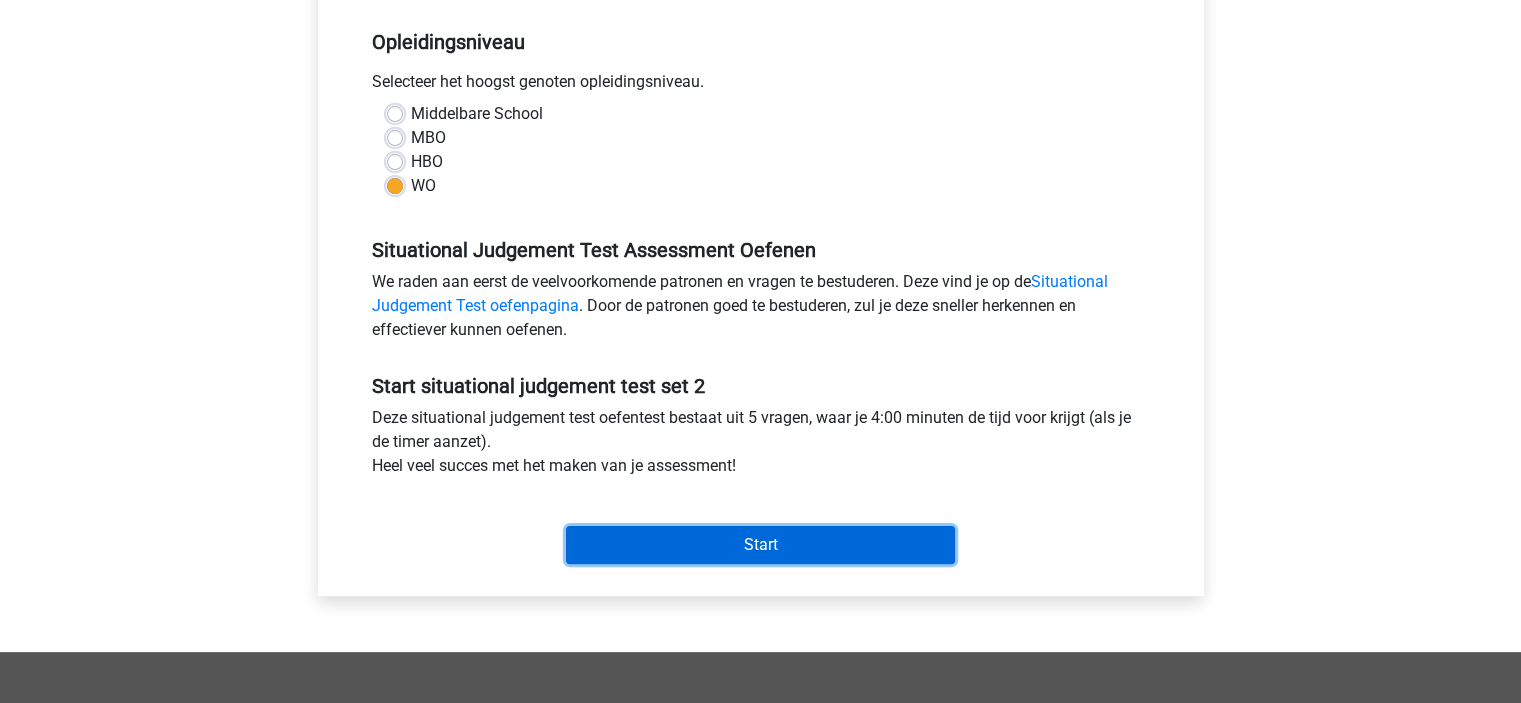click on "Start" at bounding box center [760, 545] 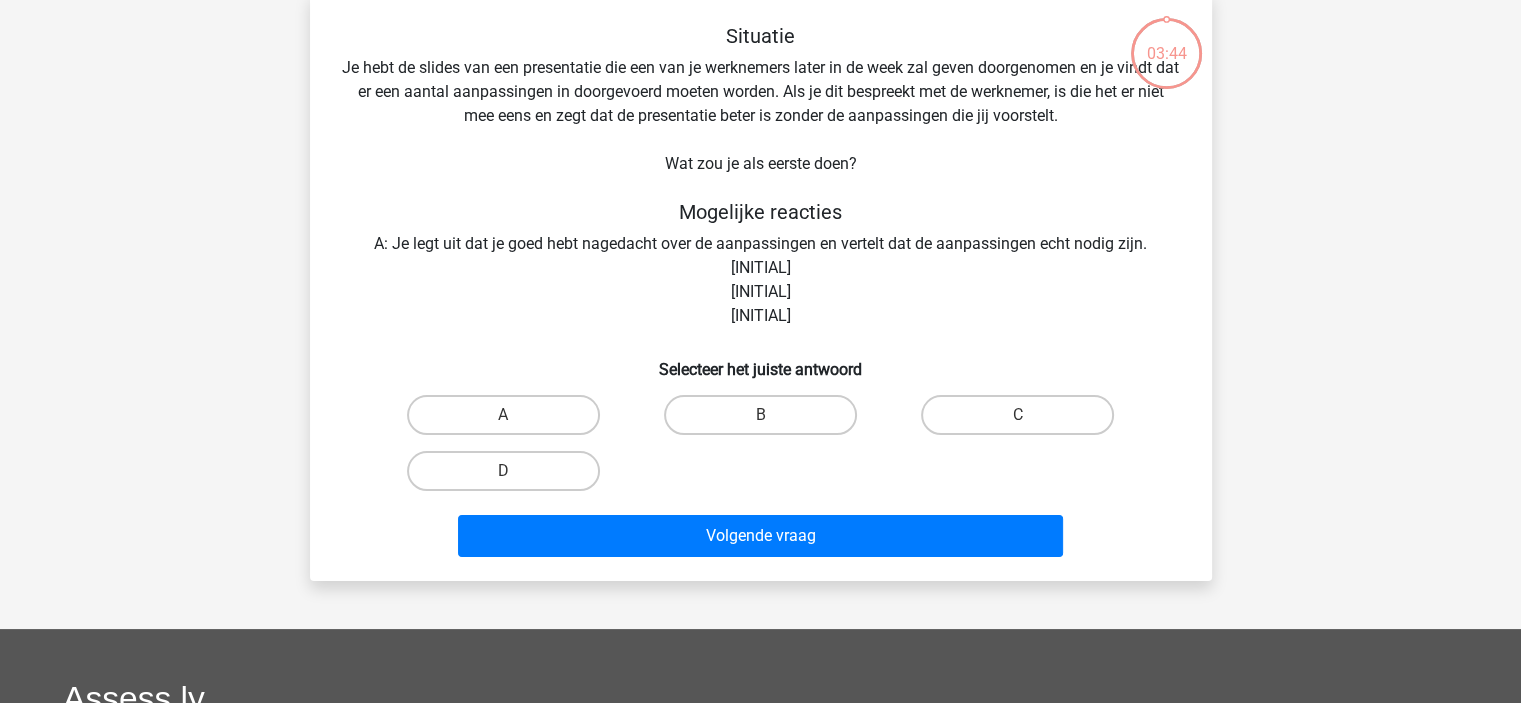 scroll, scrollTop: 200, scrollLeft: 0, axis: vertical 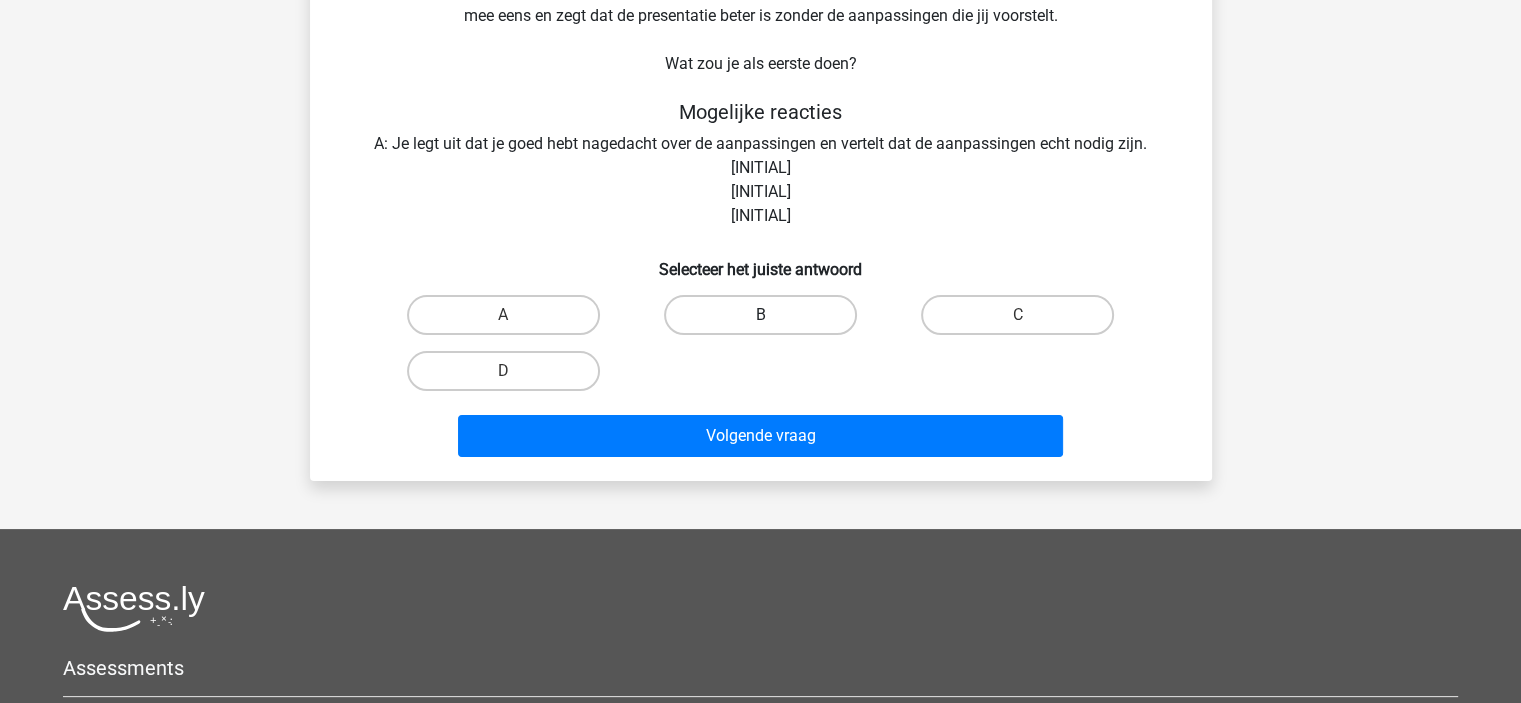 click on "B" at bounding box center (760, 315) 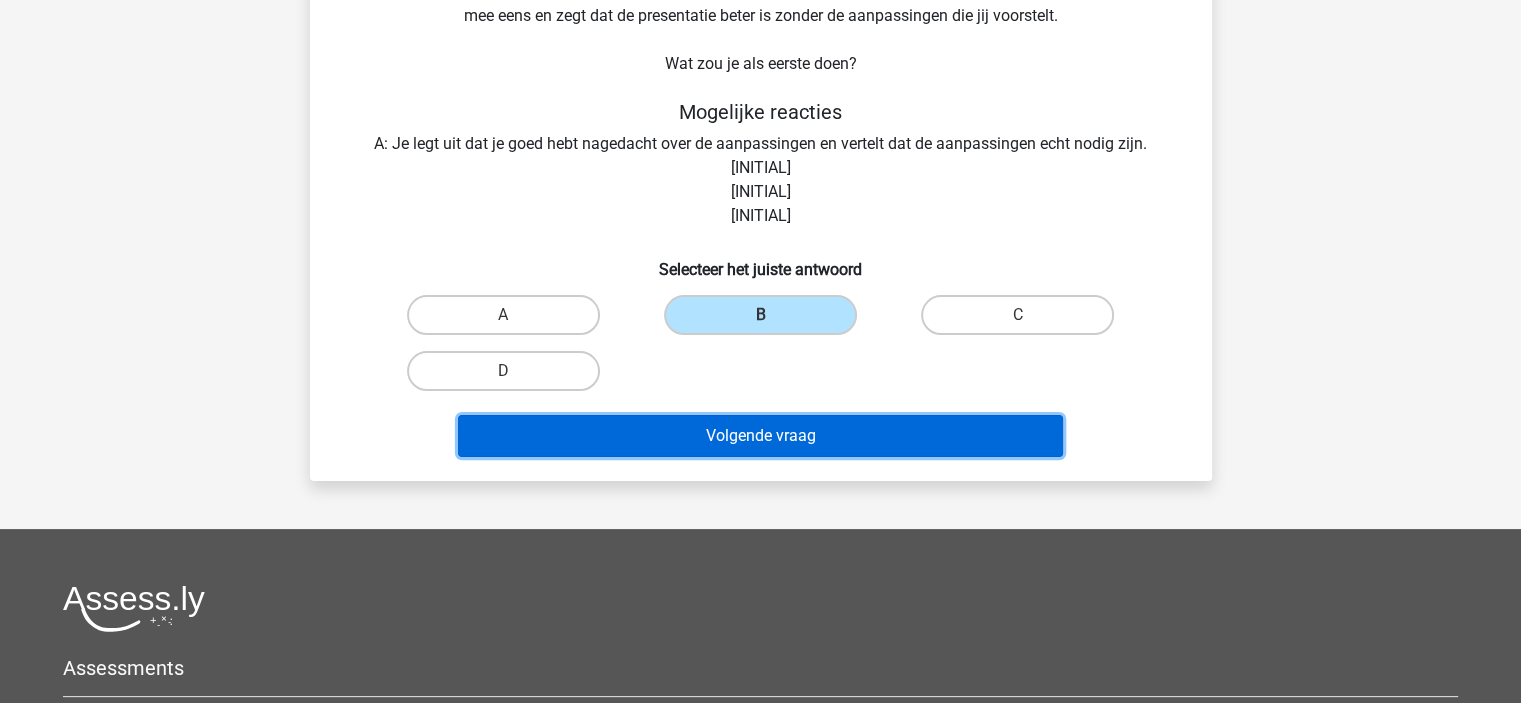 click on "Volgende vraag" at bounding box center [760, 436] 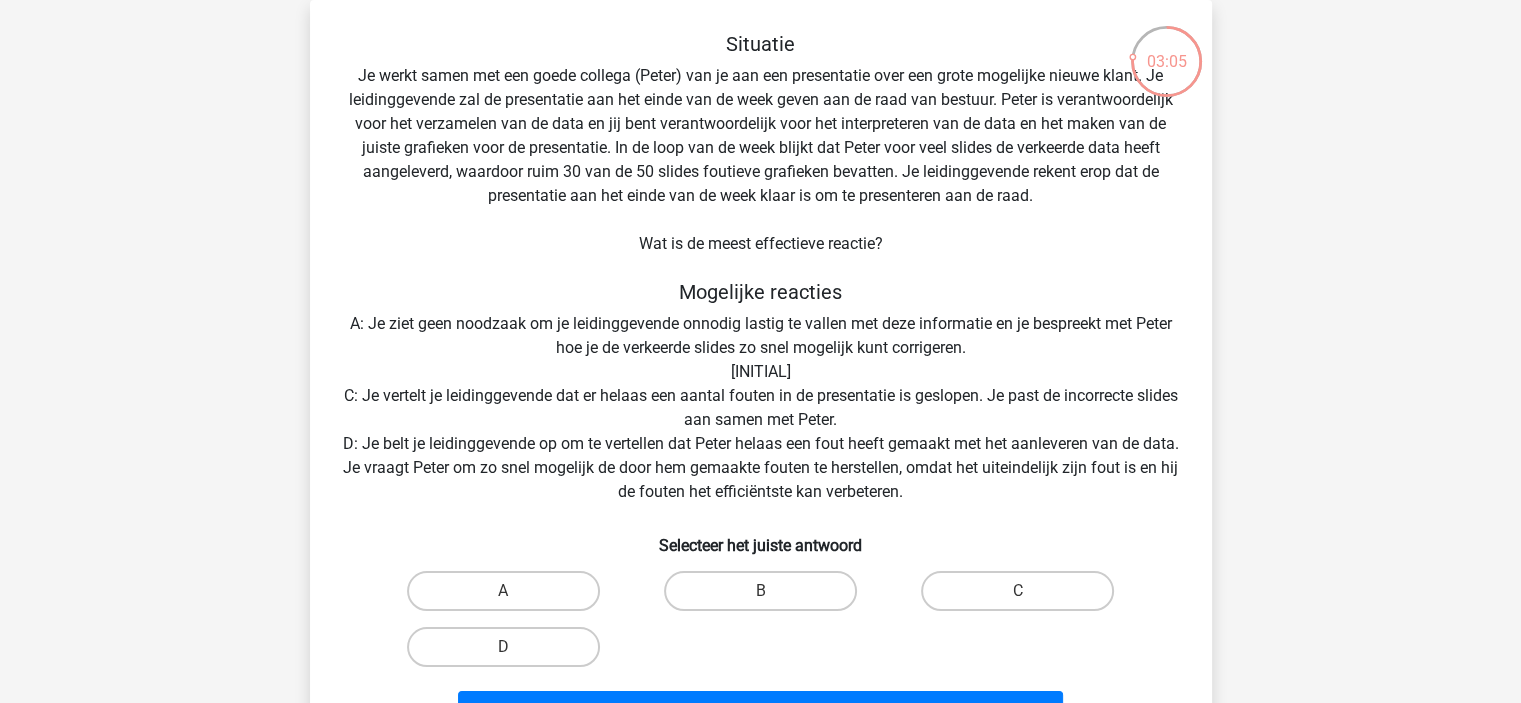 scroll, scrollTop: 192, scrollLeft: 0, axis: vertical 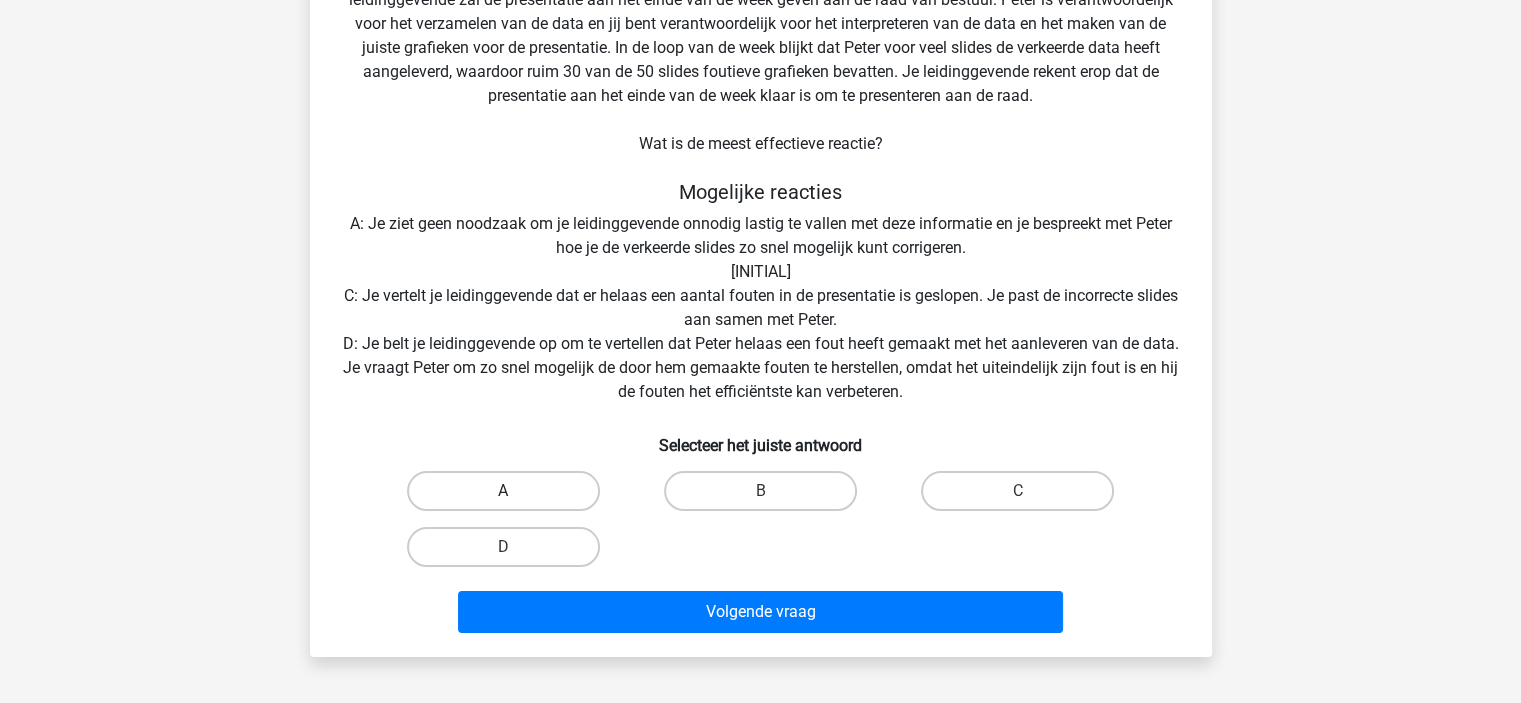 drag, startPoint x: 540, startPoint y: 516, endPoint x: 612, endPoint y: 561, distance: 84.90583 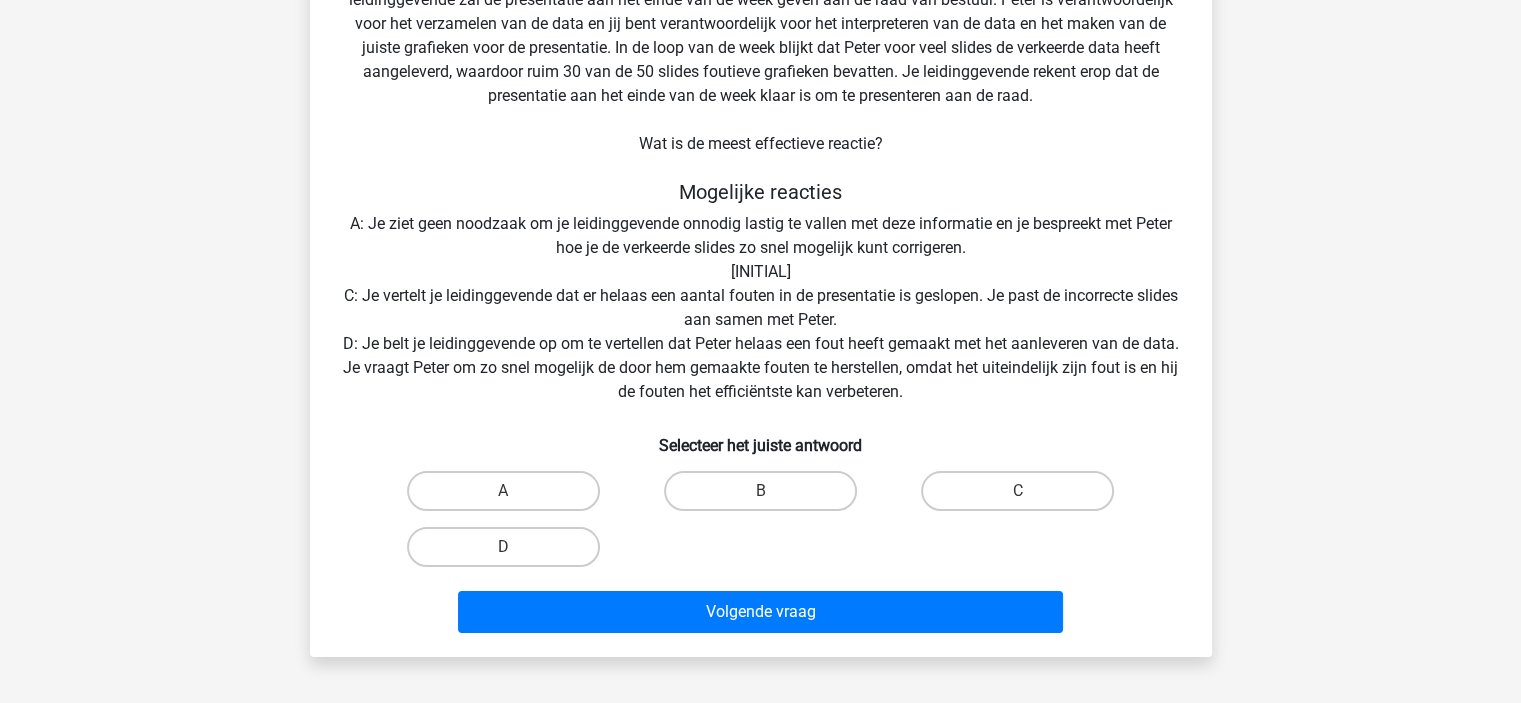 click on "A" at bounding box center [509, 497] 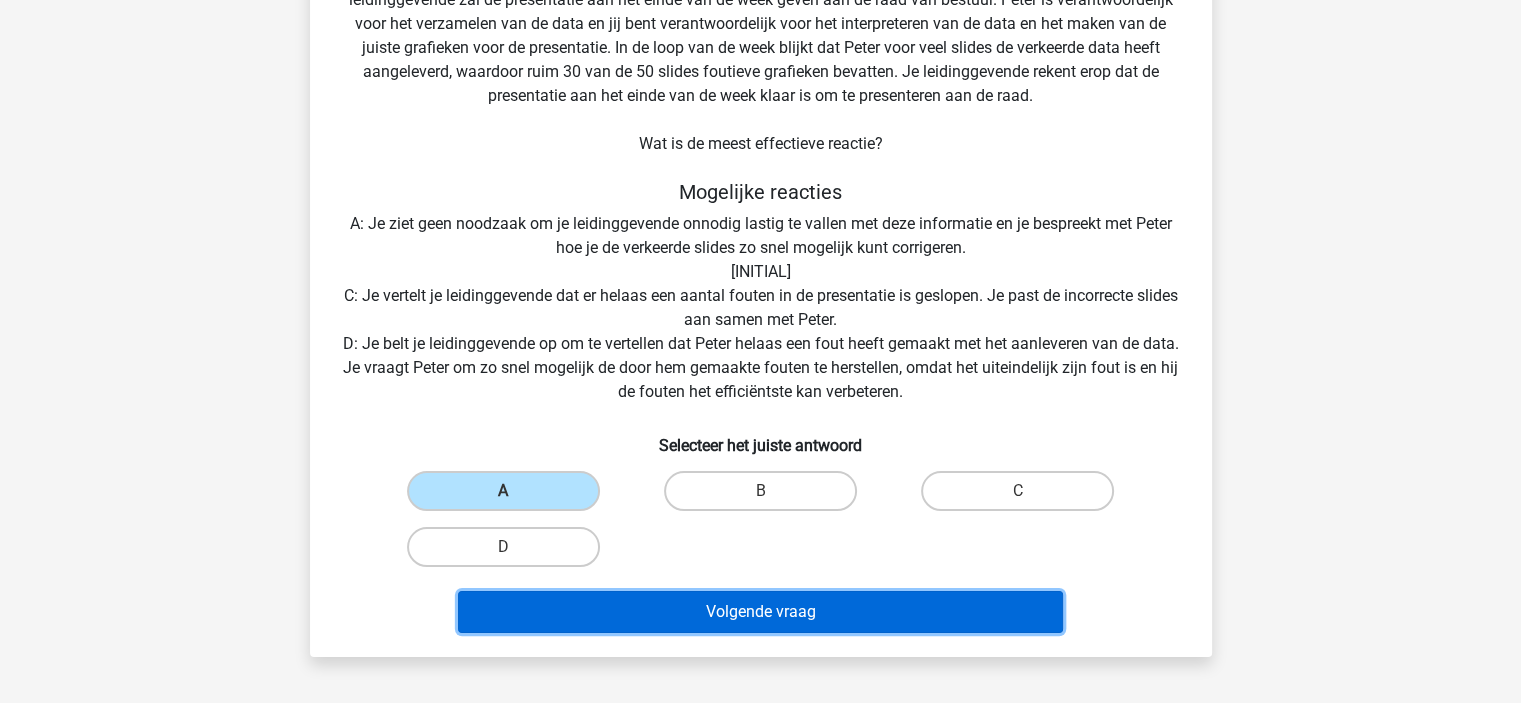 click on "Volgende vraag" at bounding box center (760, 612) 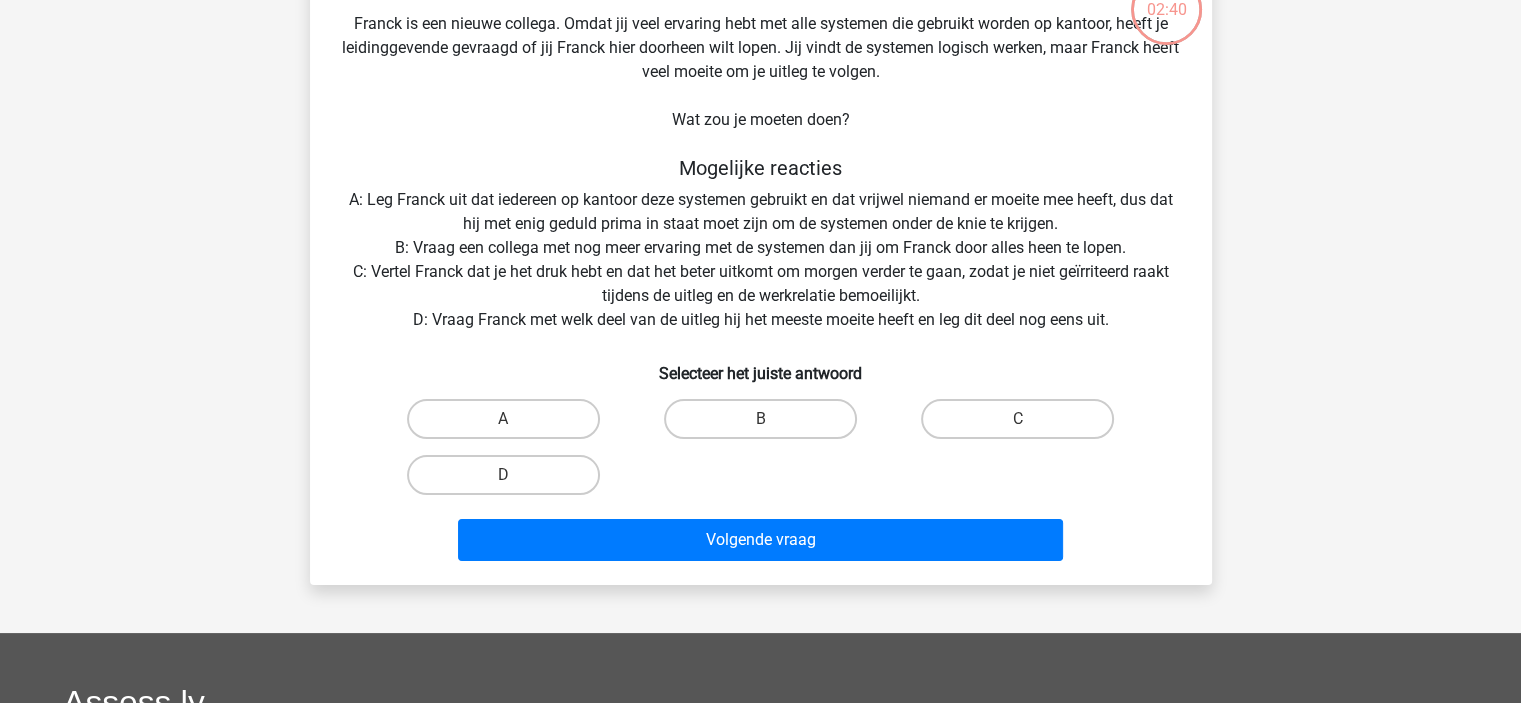 scroll, scrollTop: 92, scrollLeft: 0, axis: vertical 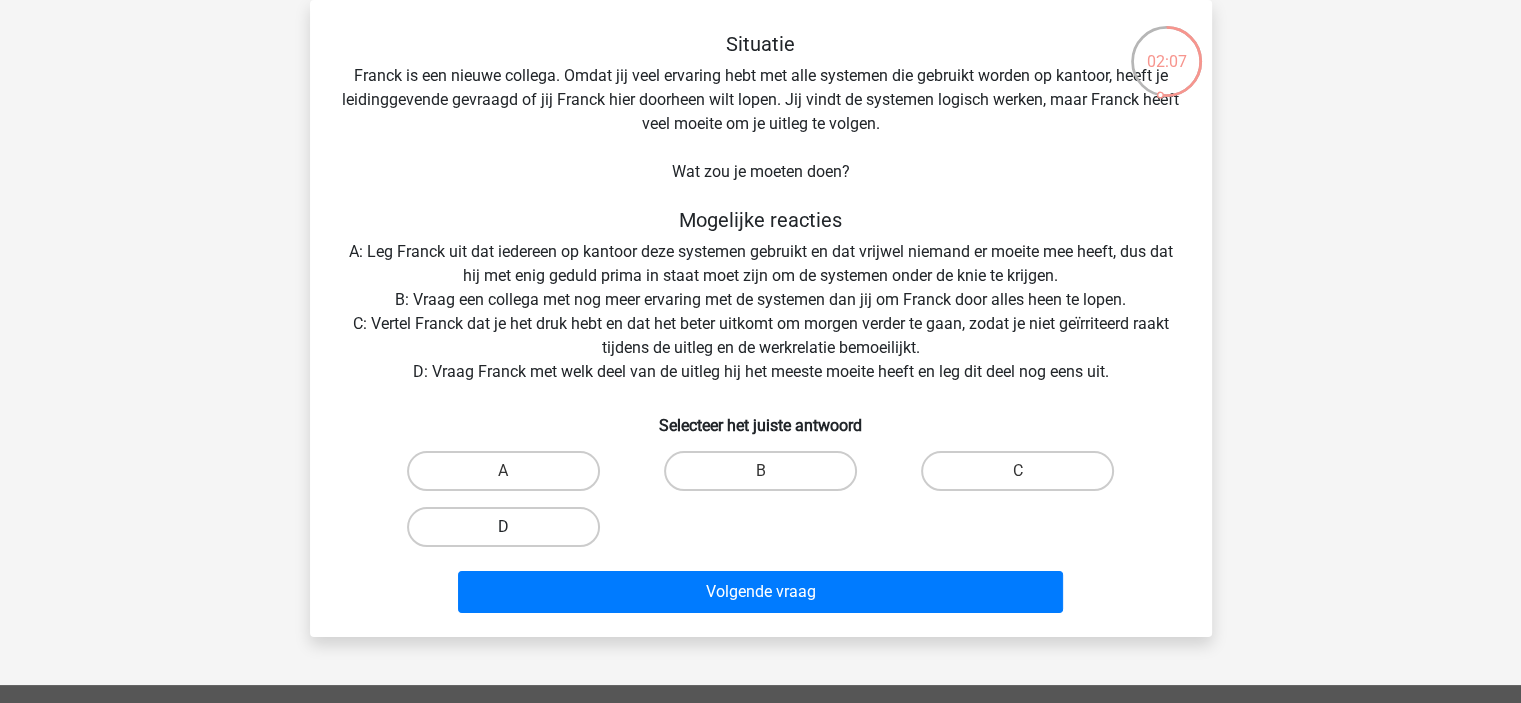 click on "D" at bounding box center (503, 527) 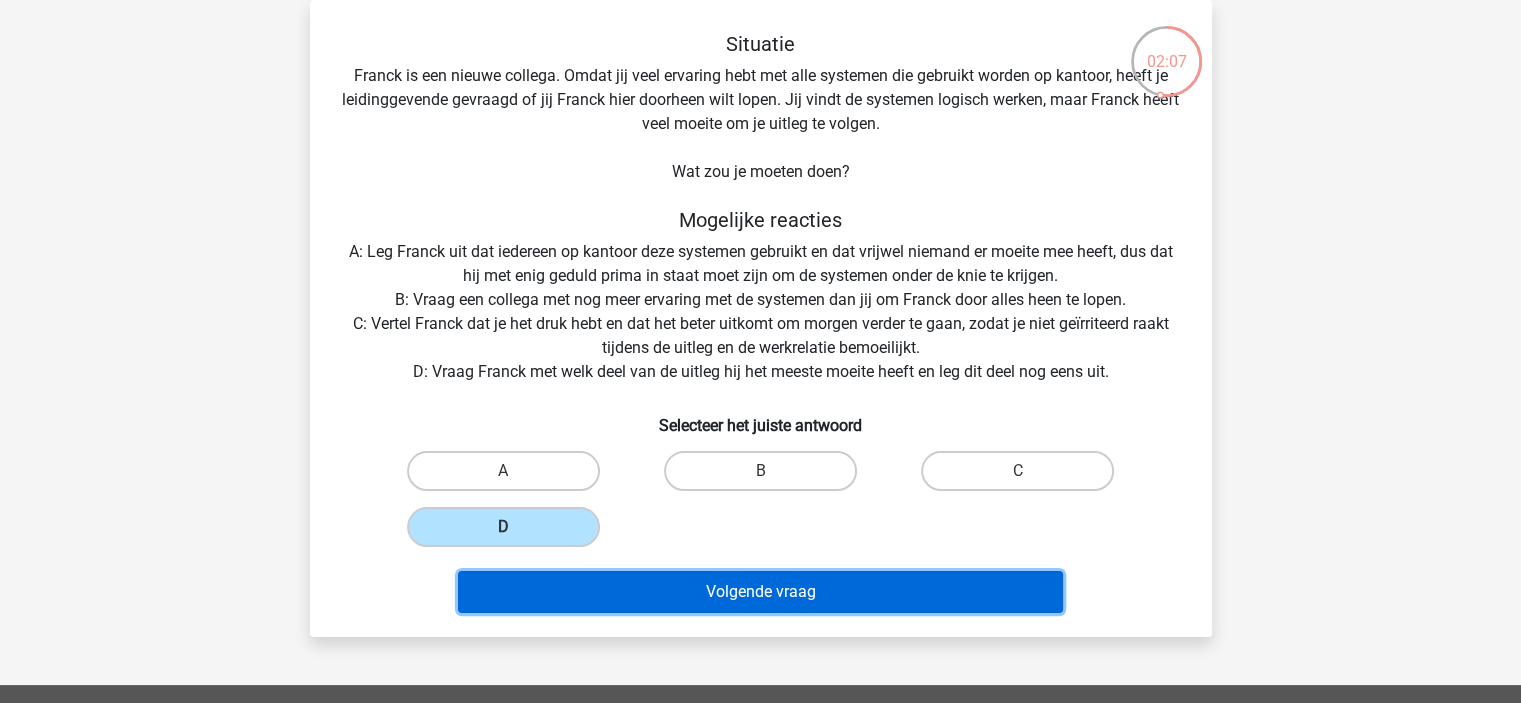 click on "Volgende vraag" at bounding box center (760, 592) 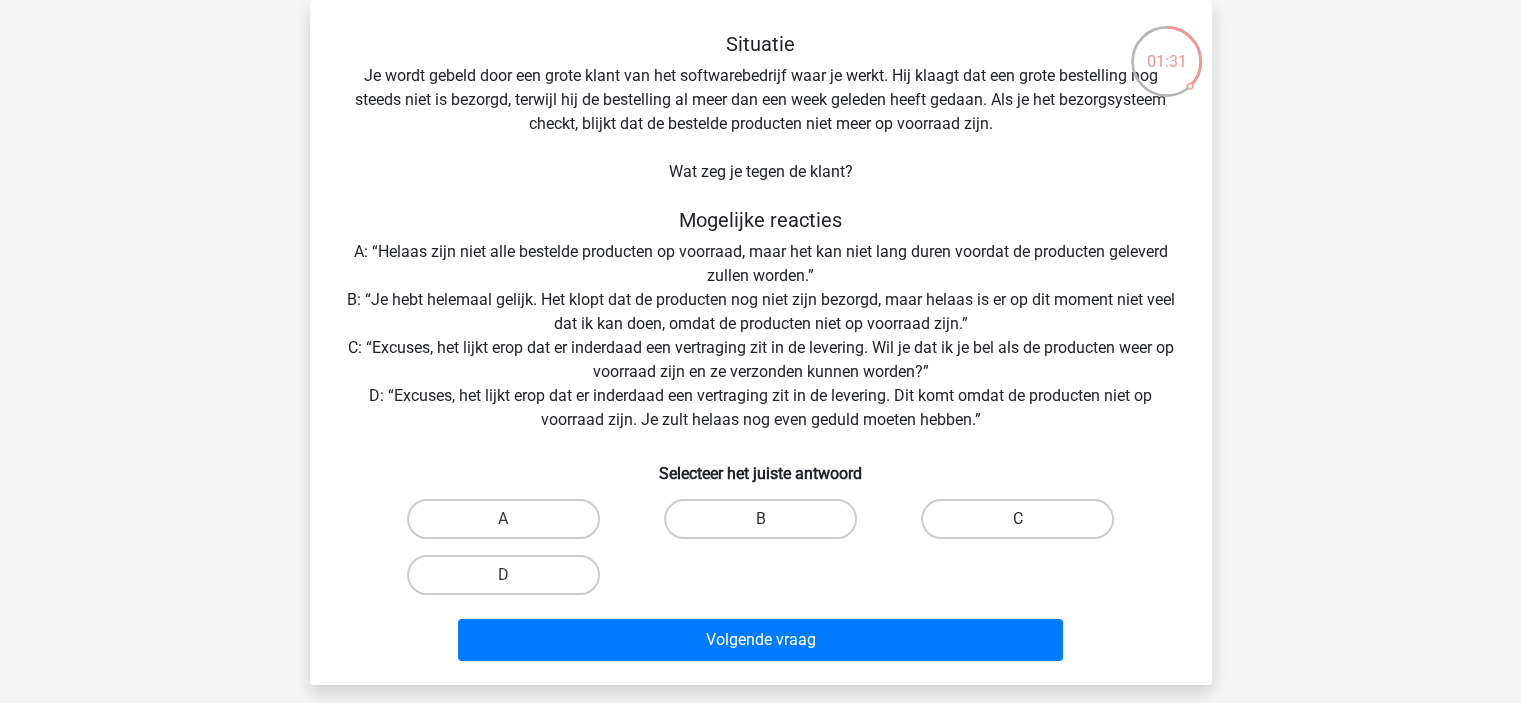 click on "C" at bounding box center (1017, 519) 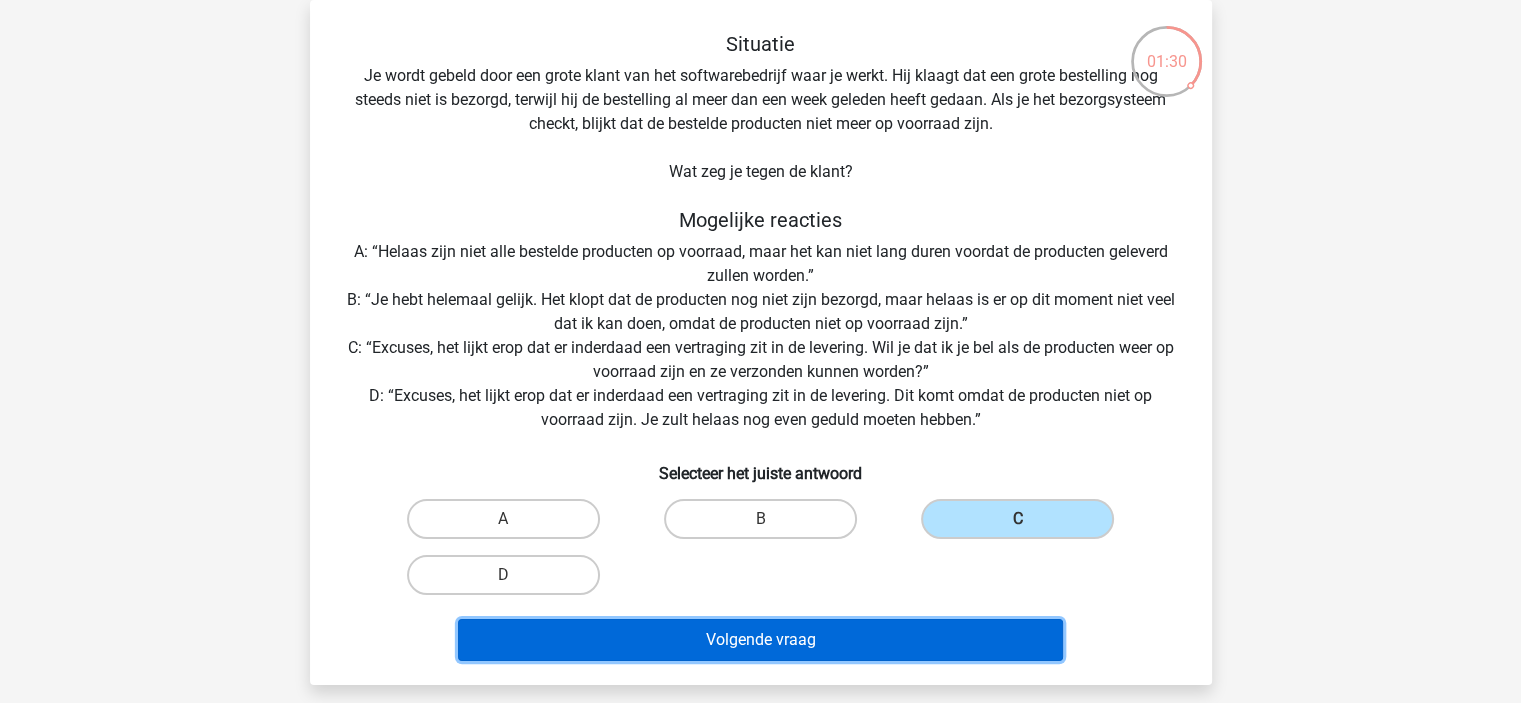 click on "Volgende vraag" at bounding box center [760, 640] 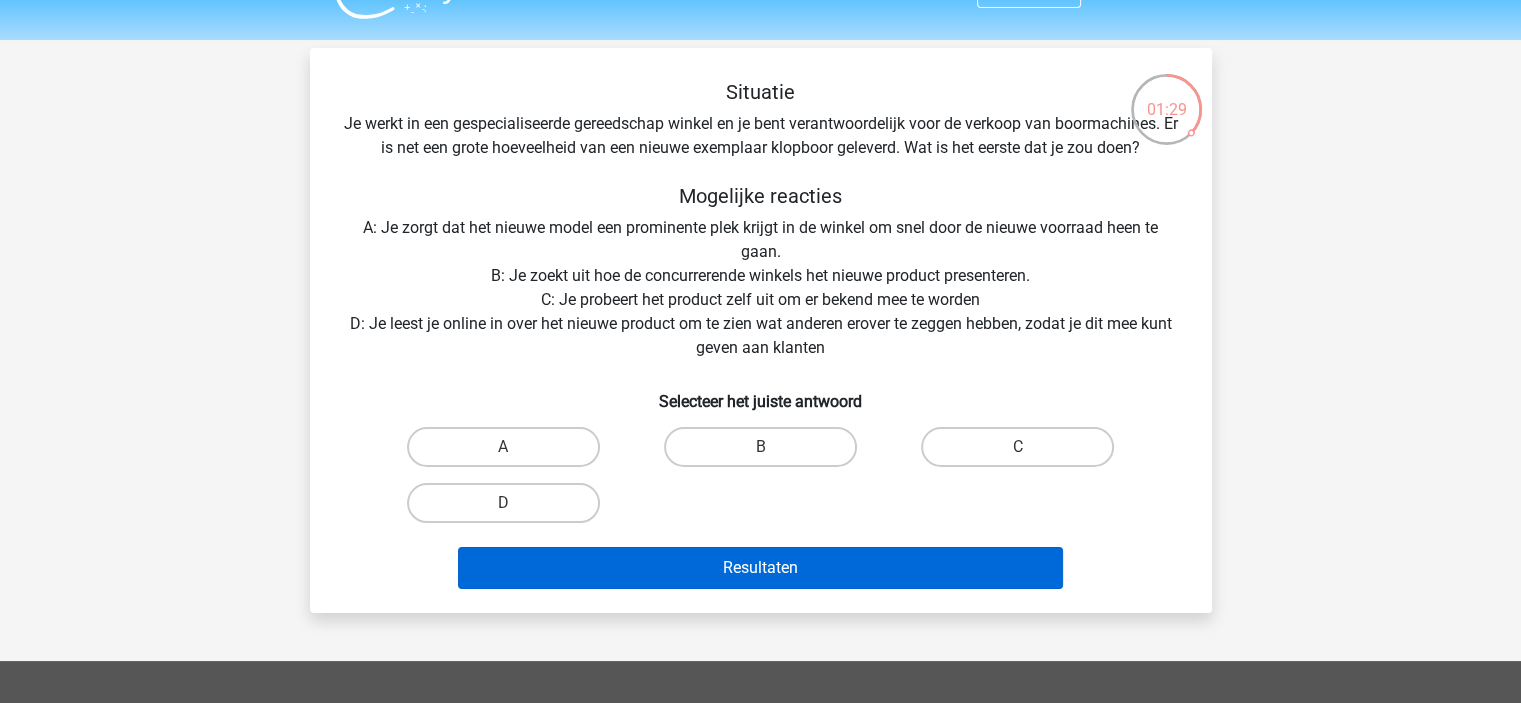 scroll, scrollTop: 0, scrollLeft: 0, axis: both 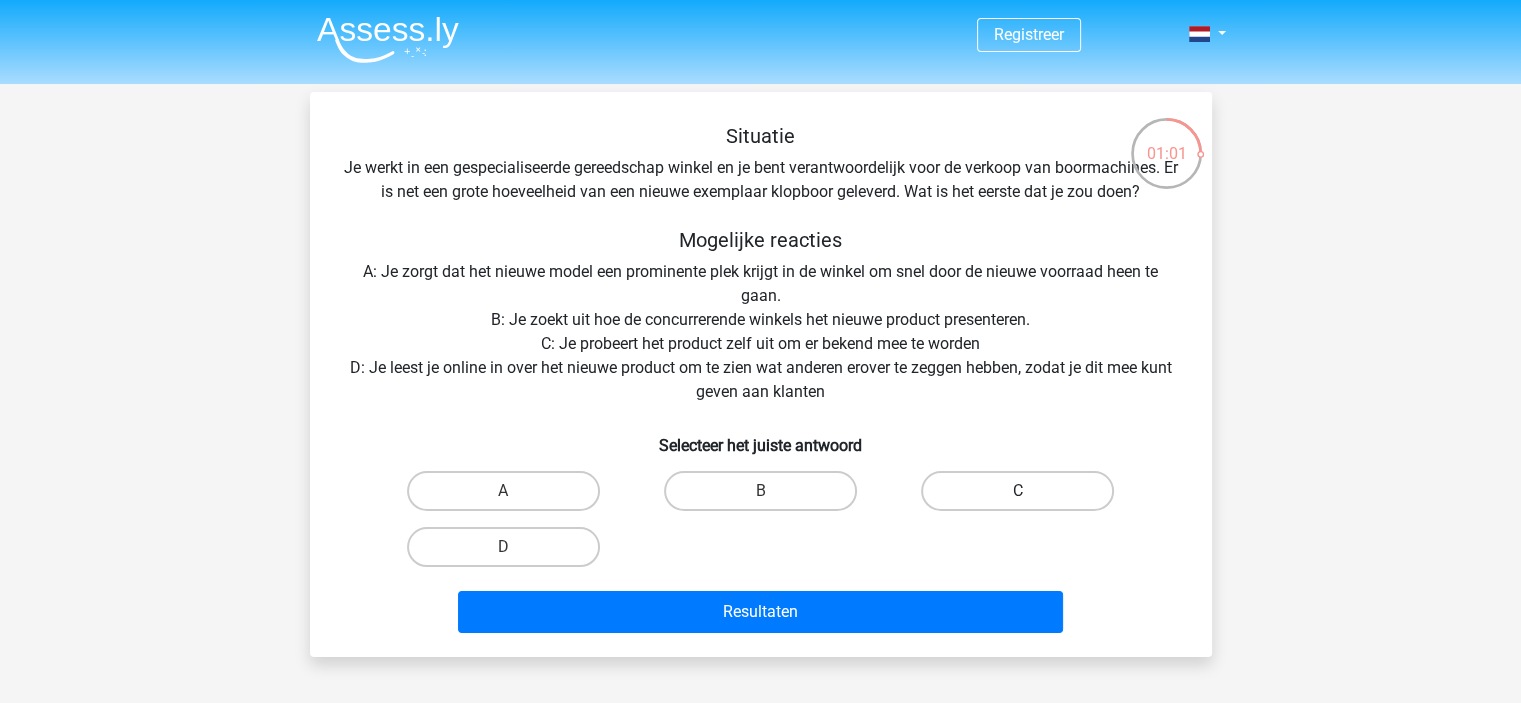 click on "C" at bounding box center (1017, 491) 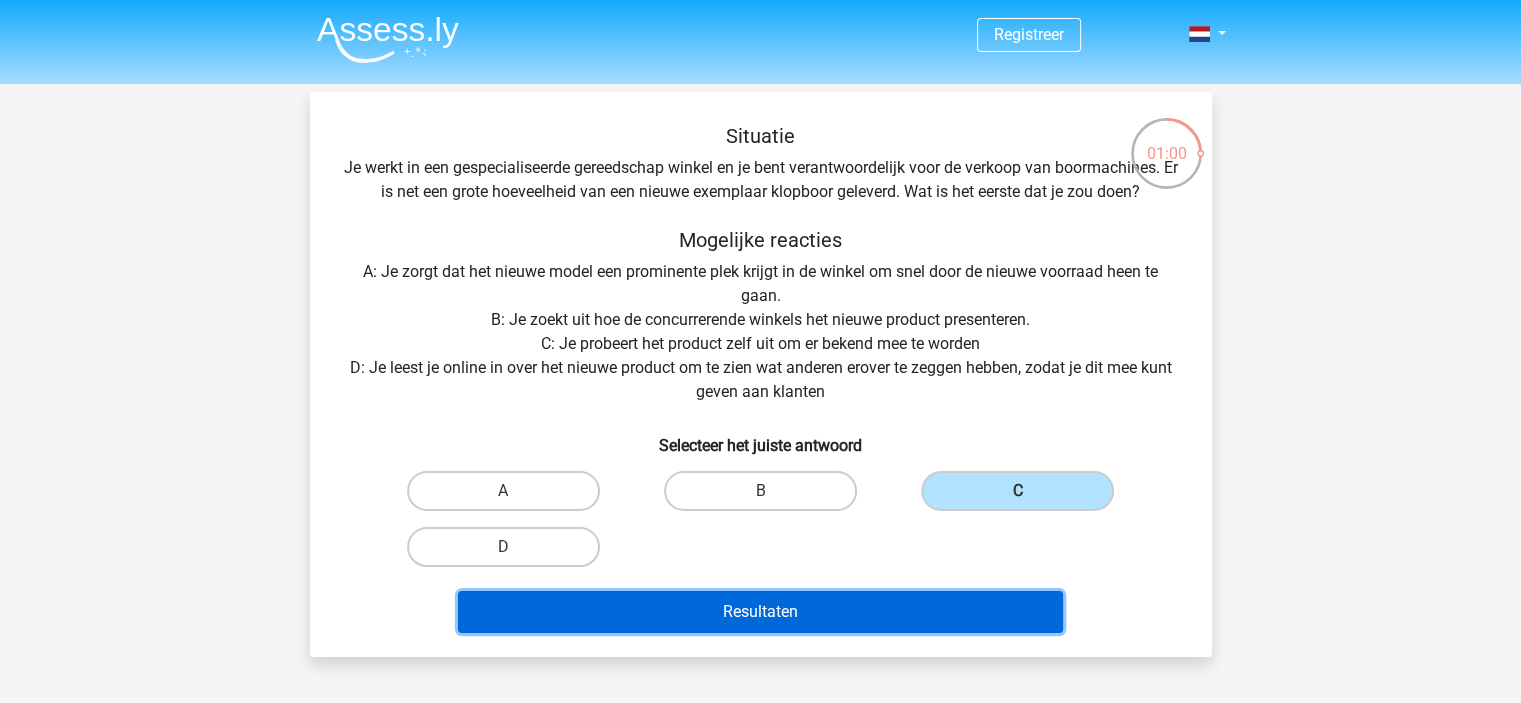 click on "Resultaten" at bounding box center [760, 612] 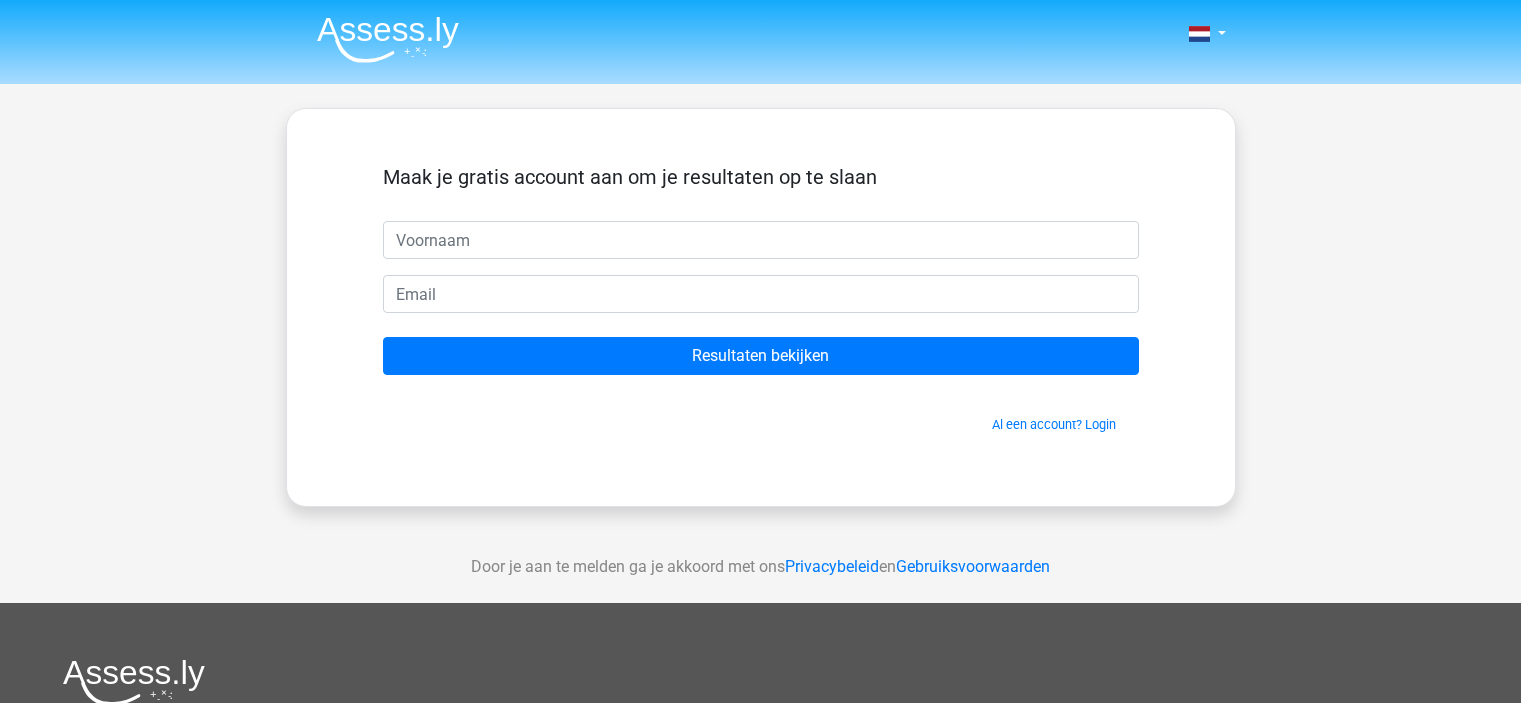 scroll, scrollTop: 0, scrollLeft: 0, axis: both 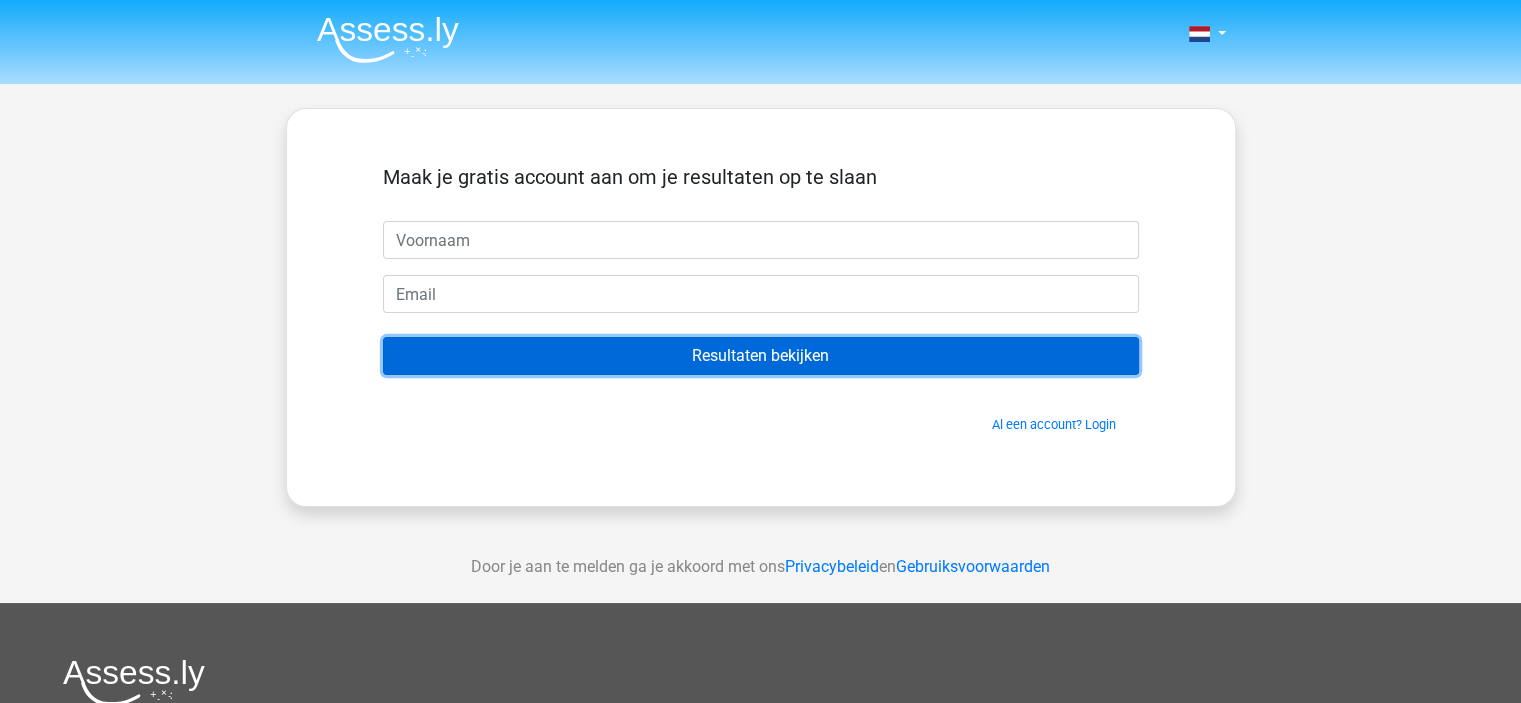 click on "Resultaten bekijken" at bounding box center [761, 356] 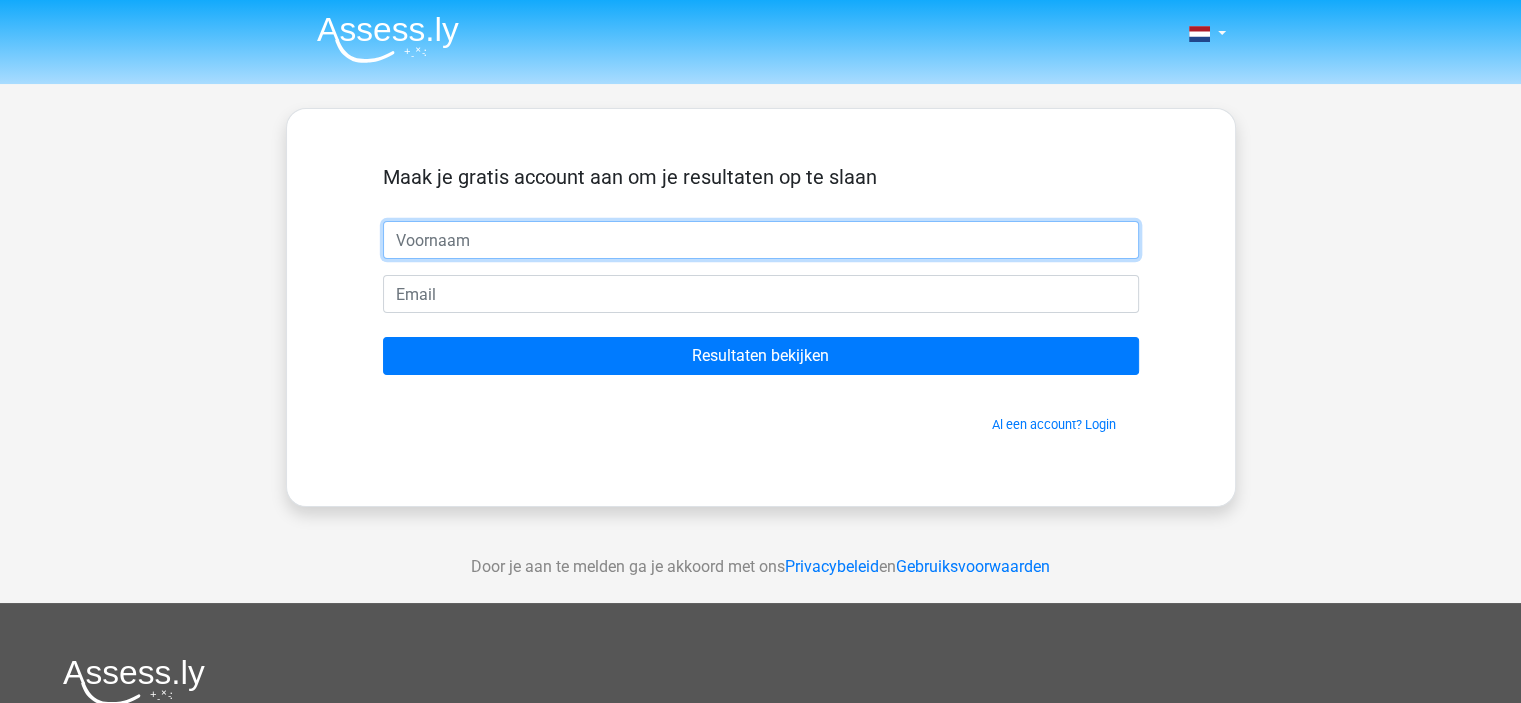 click at bounding box center (761, 240) 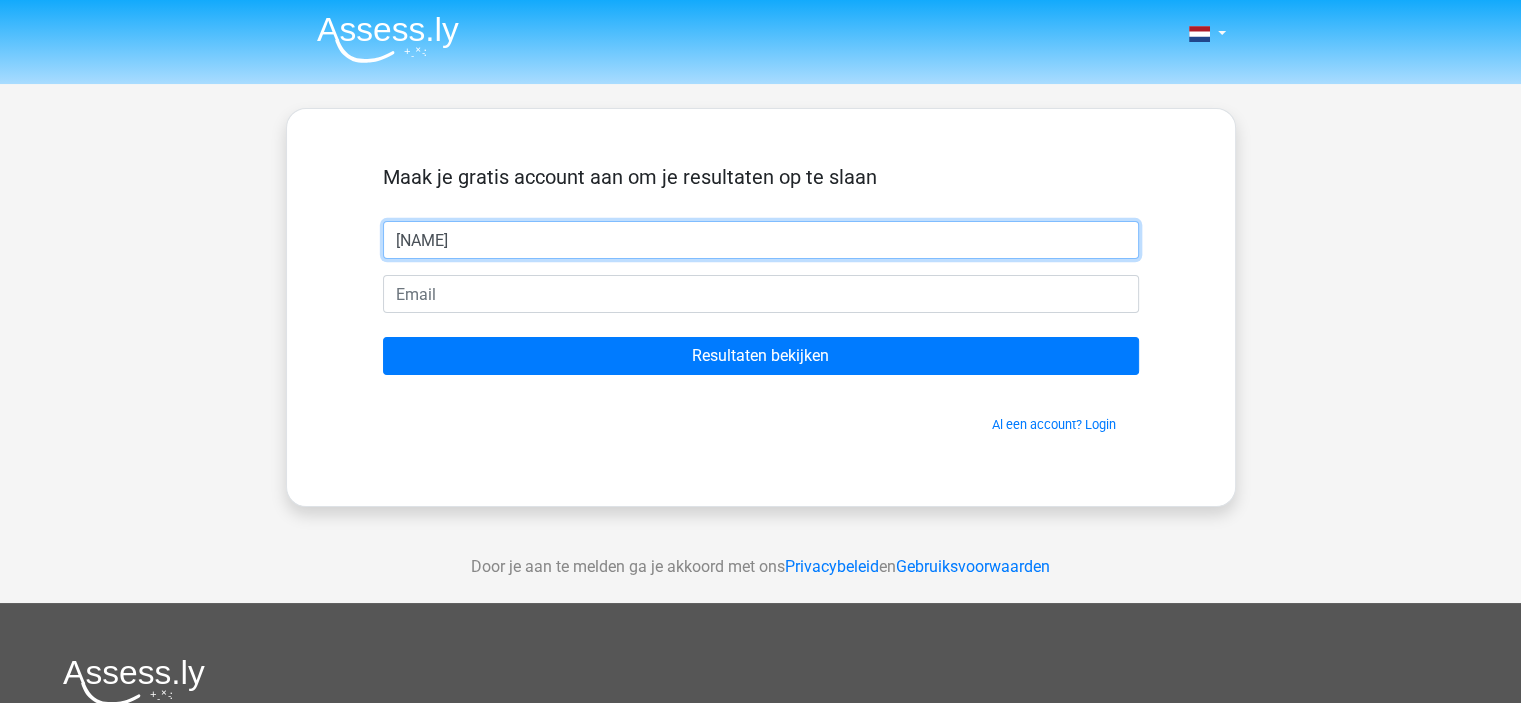 type on "[FIRST]" 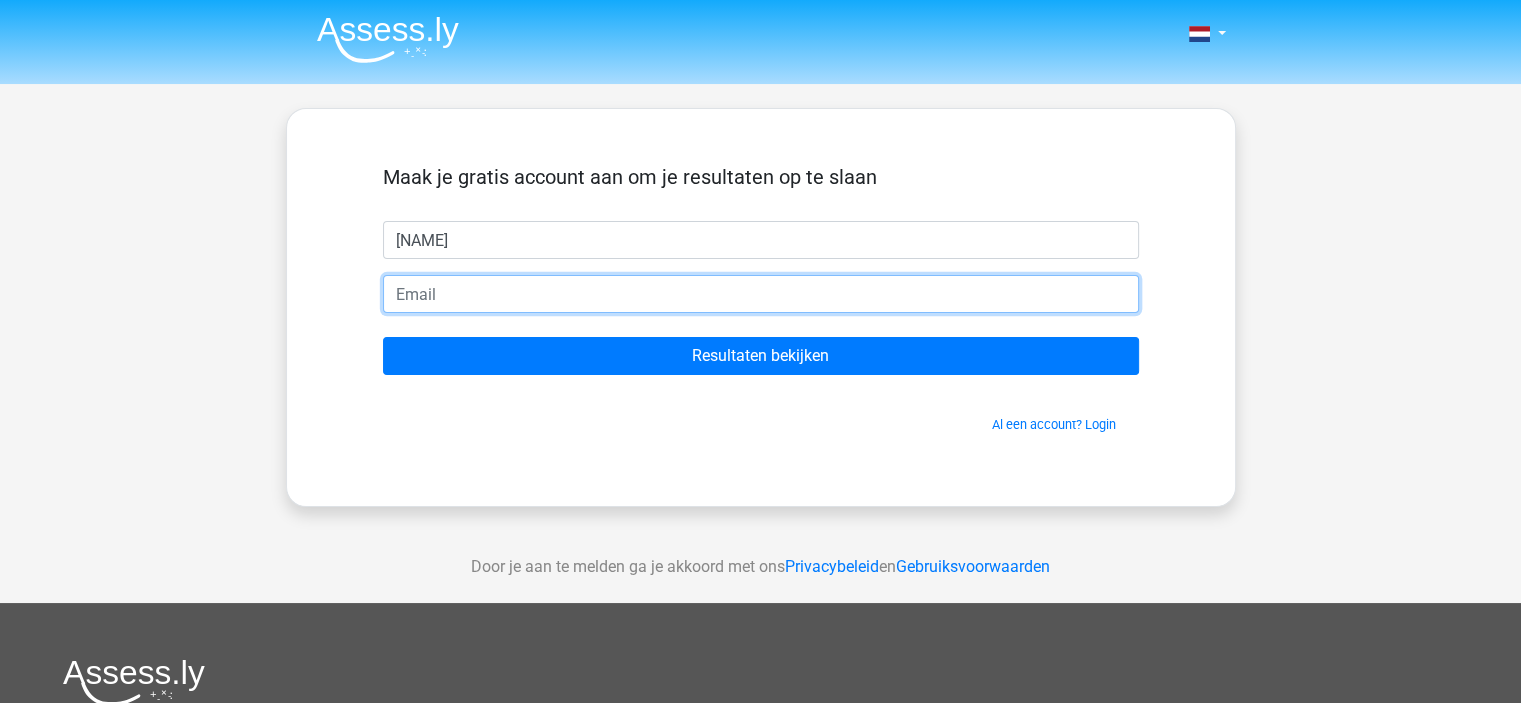 click at bounding box center [761, 294] 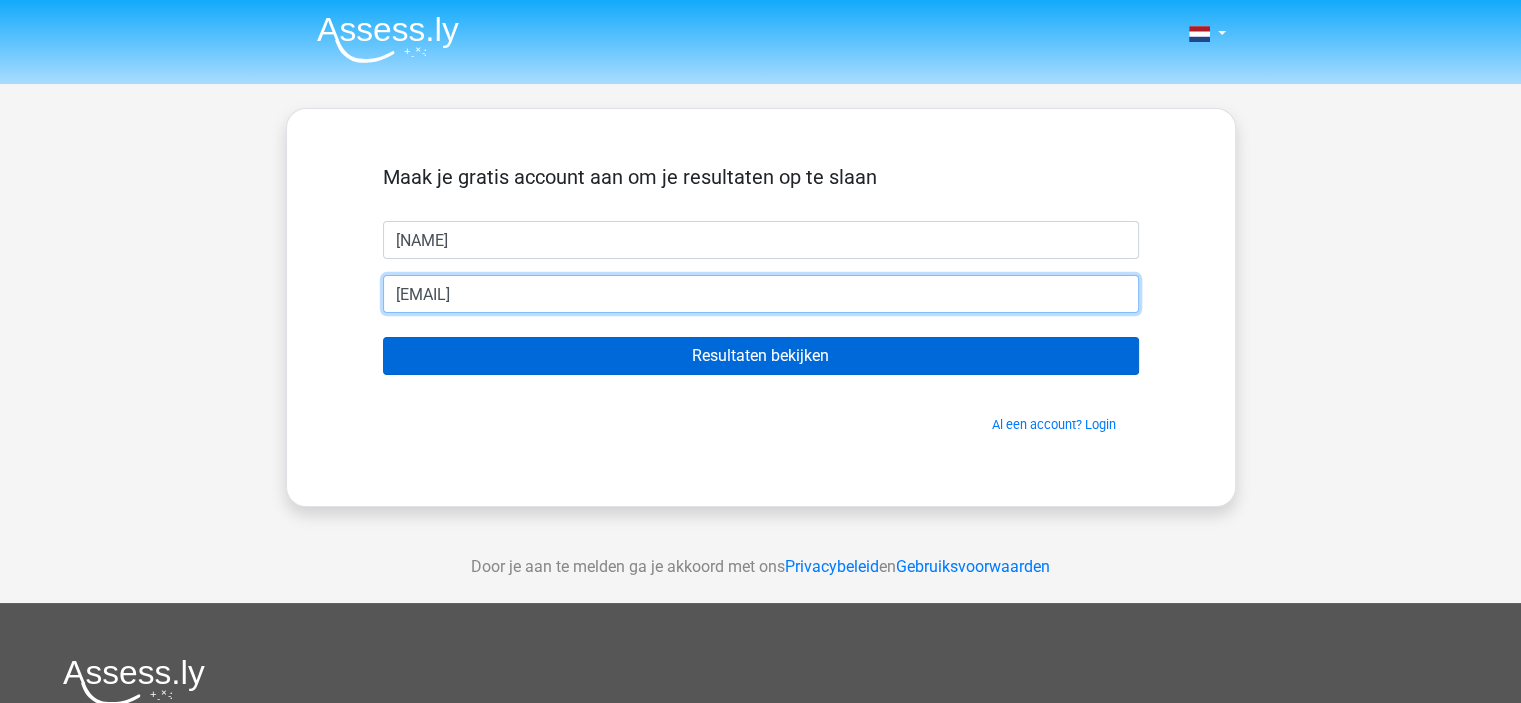 type on "fanny.geerts@example.com" 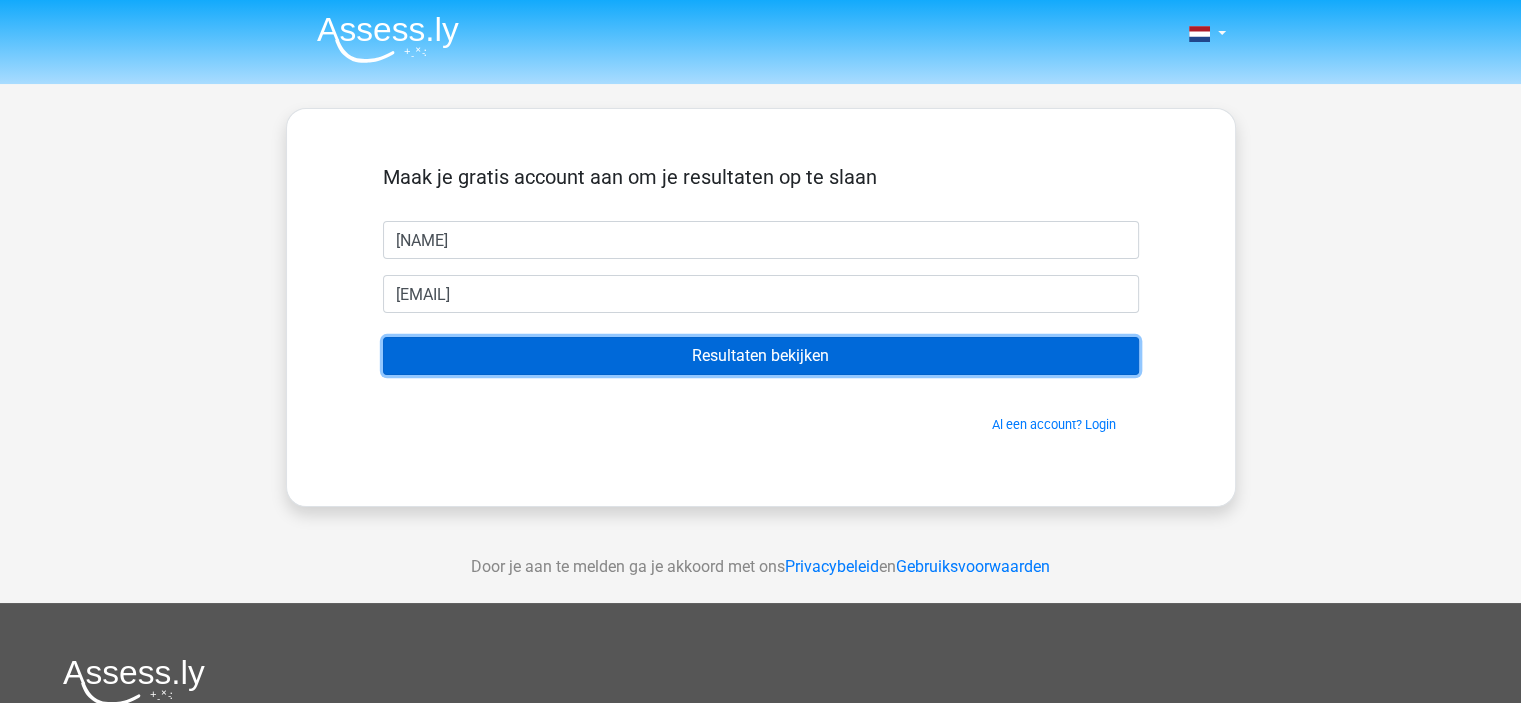 click on "Resultaten bekijken" at bounding box center [761, 356] 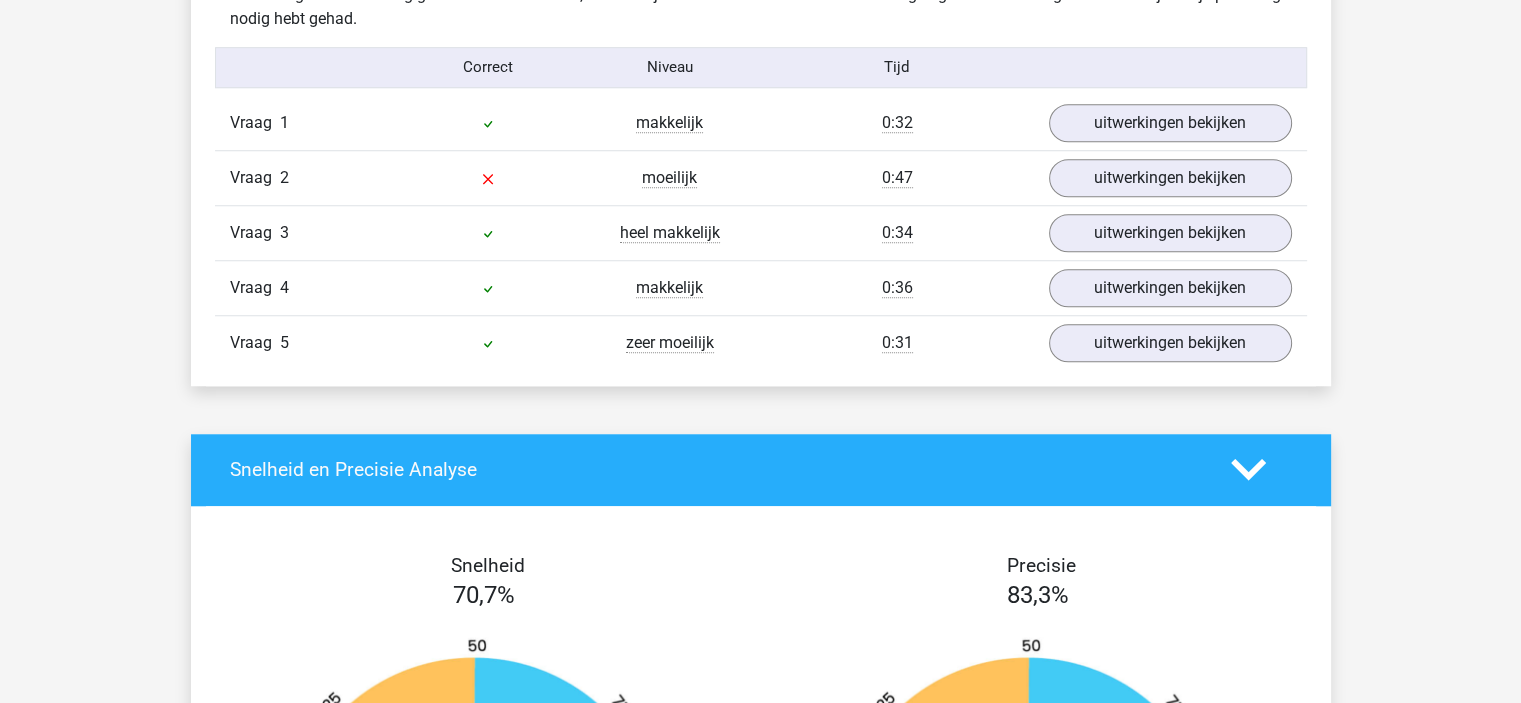 scroll, scrollTop: 1400, scrollLeft: 0, axis: vertical 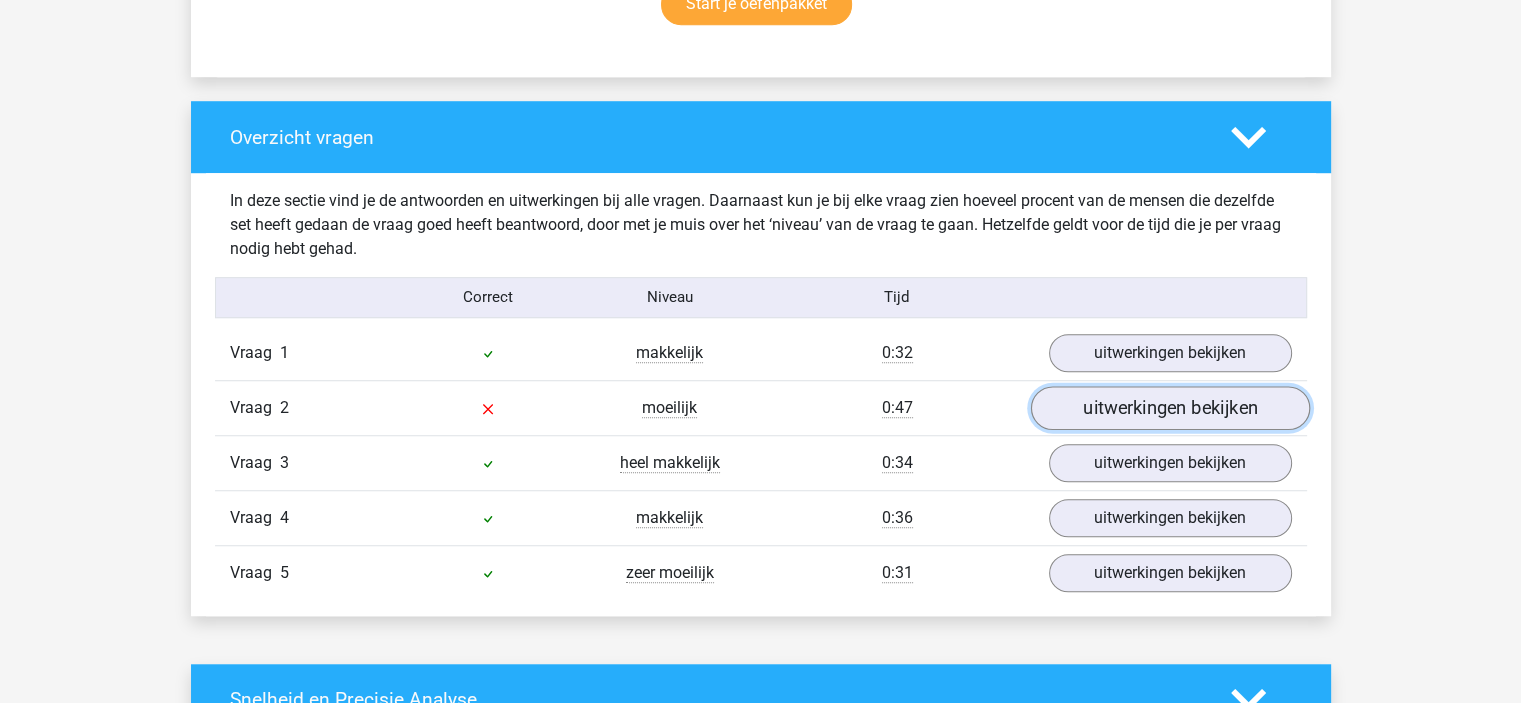 click on "uitwerkingen bekijken" at bounding box center [1169, 408] 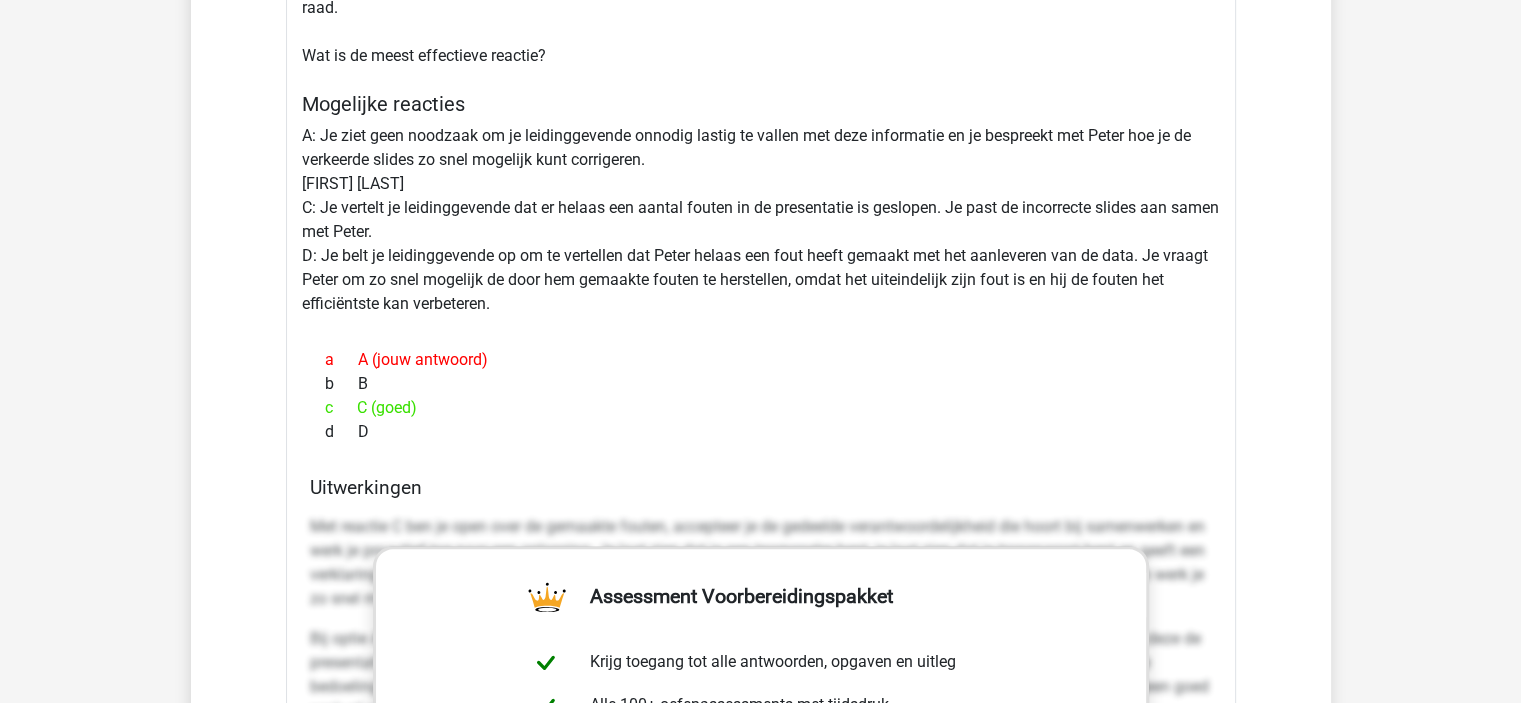 scroll, scrollTop: 2200, scrollLeft: 0, axis: vertical 